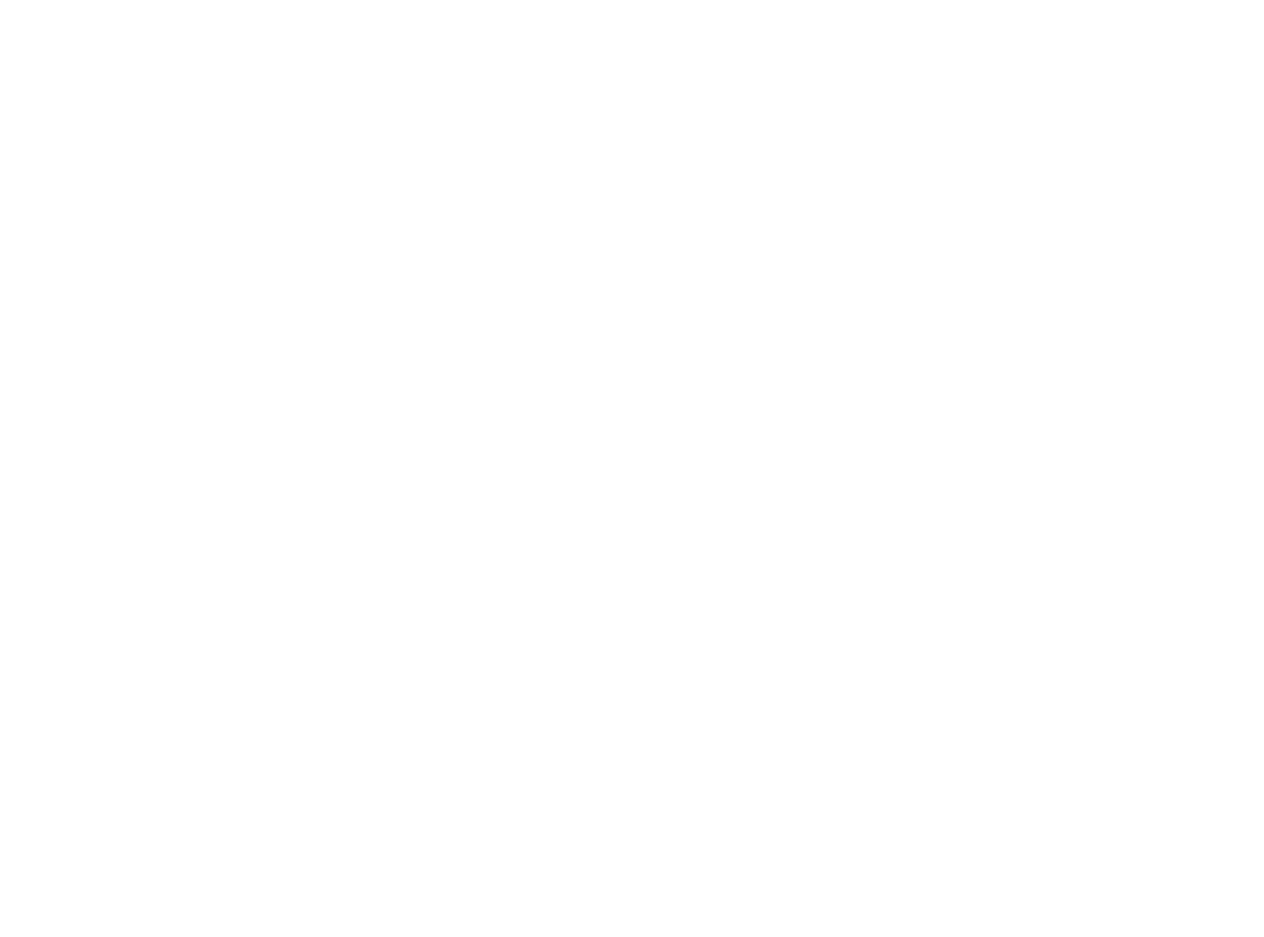 scroll, scrollTop: 0, scrollLeft: 0, axis: both 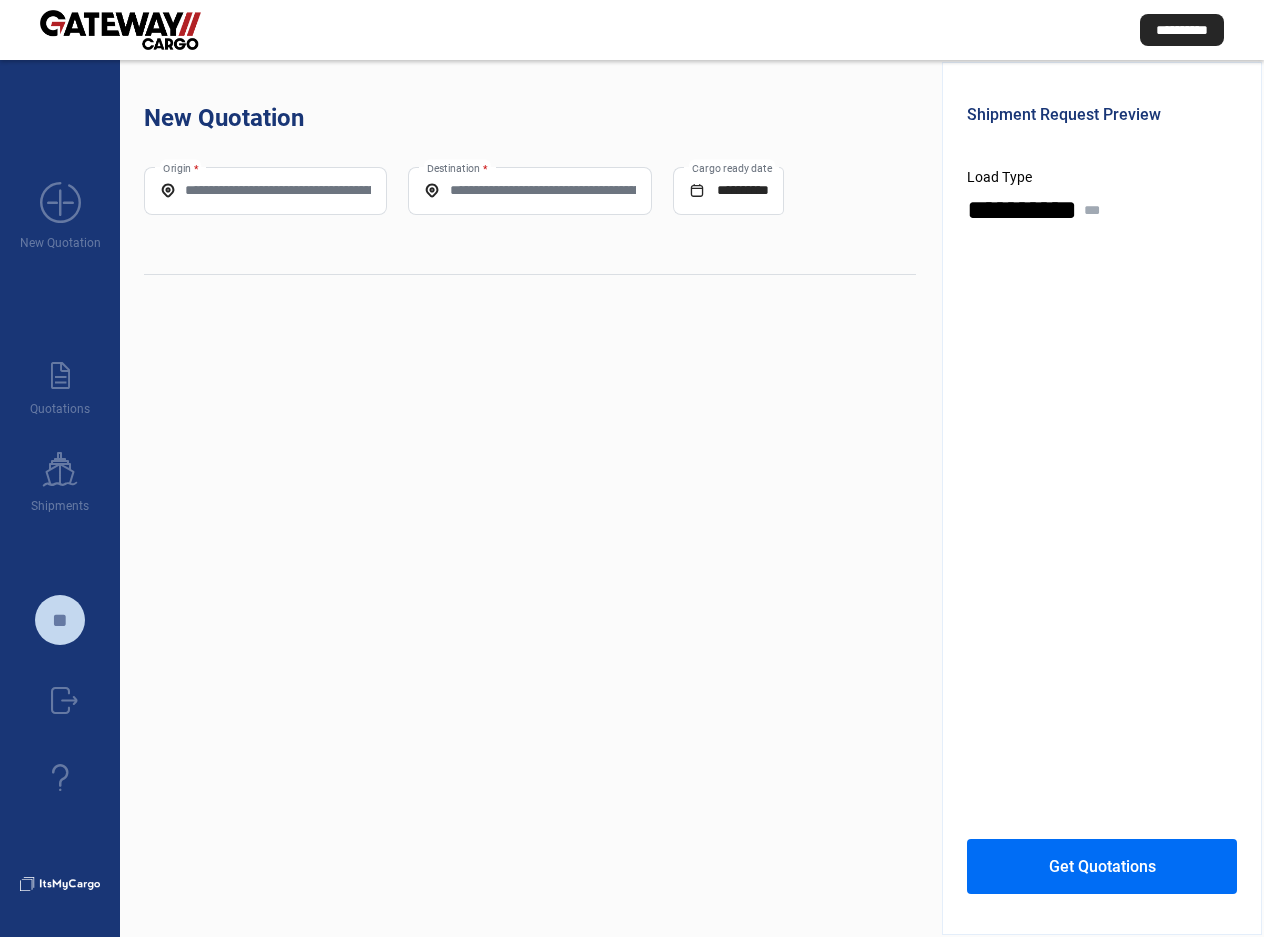 click on "Origin *" at bounding box center [265, 190] 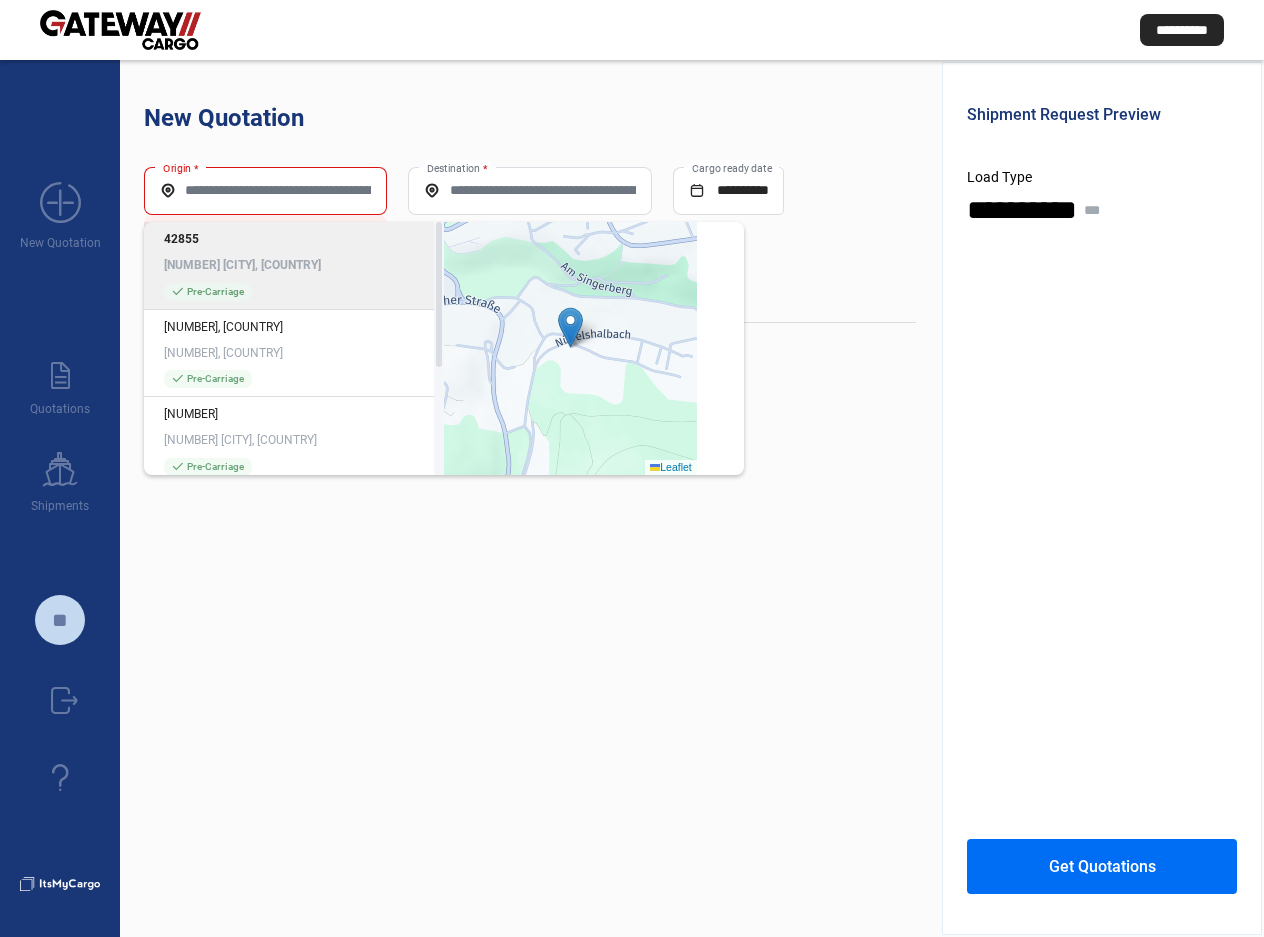 click on "Origin *" at bounding box center (265, 190) 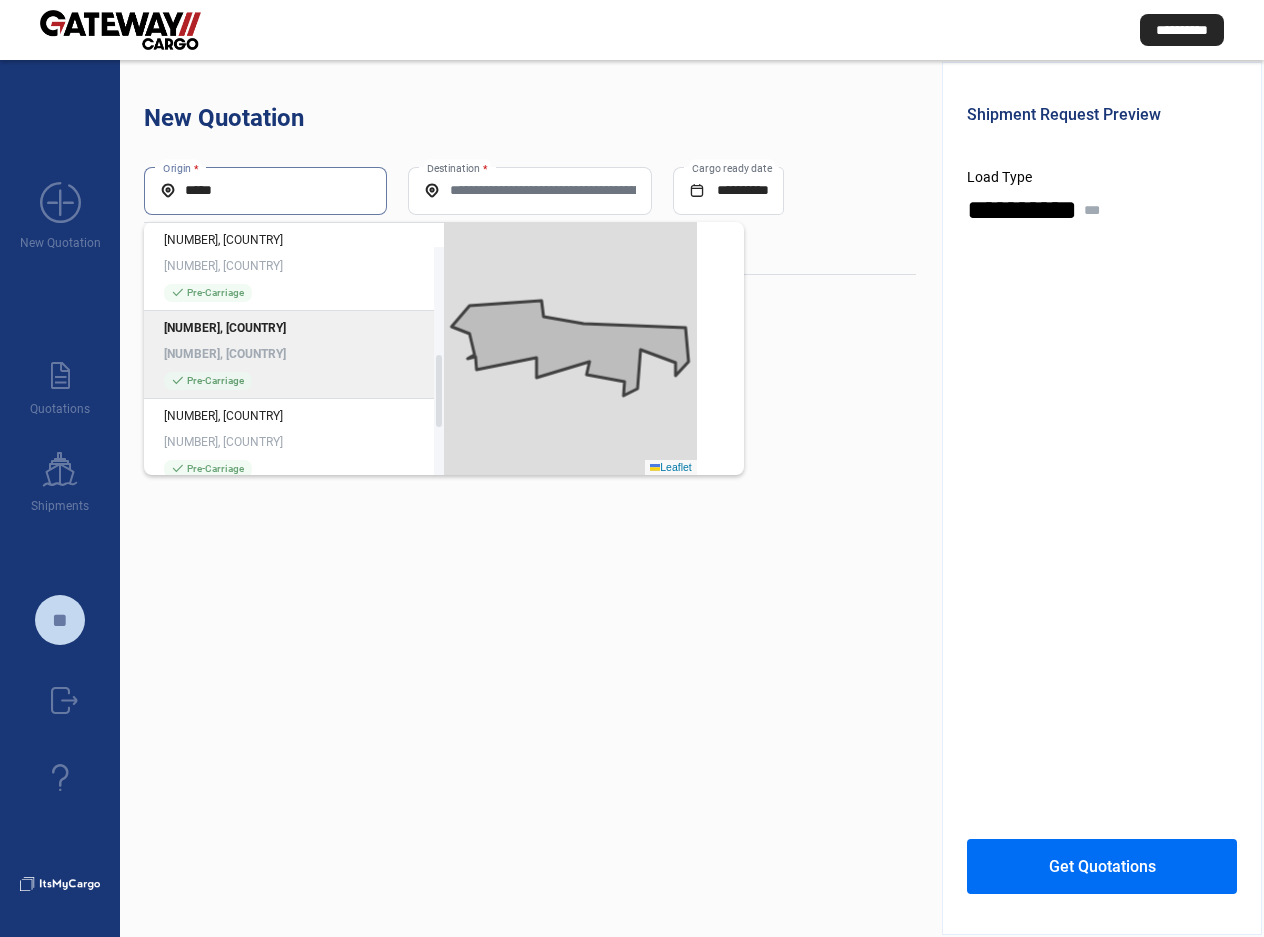scroll, scrollTop: 375, scrollLeft: 0, axis: vertical 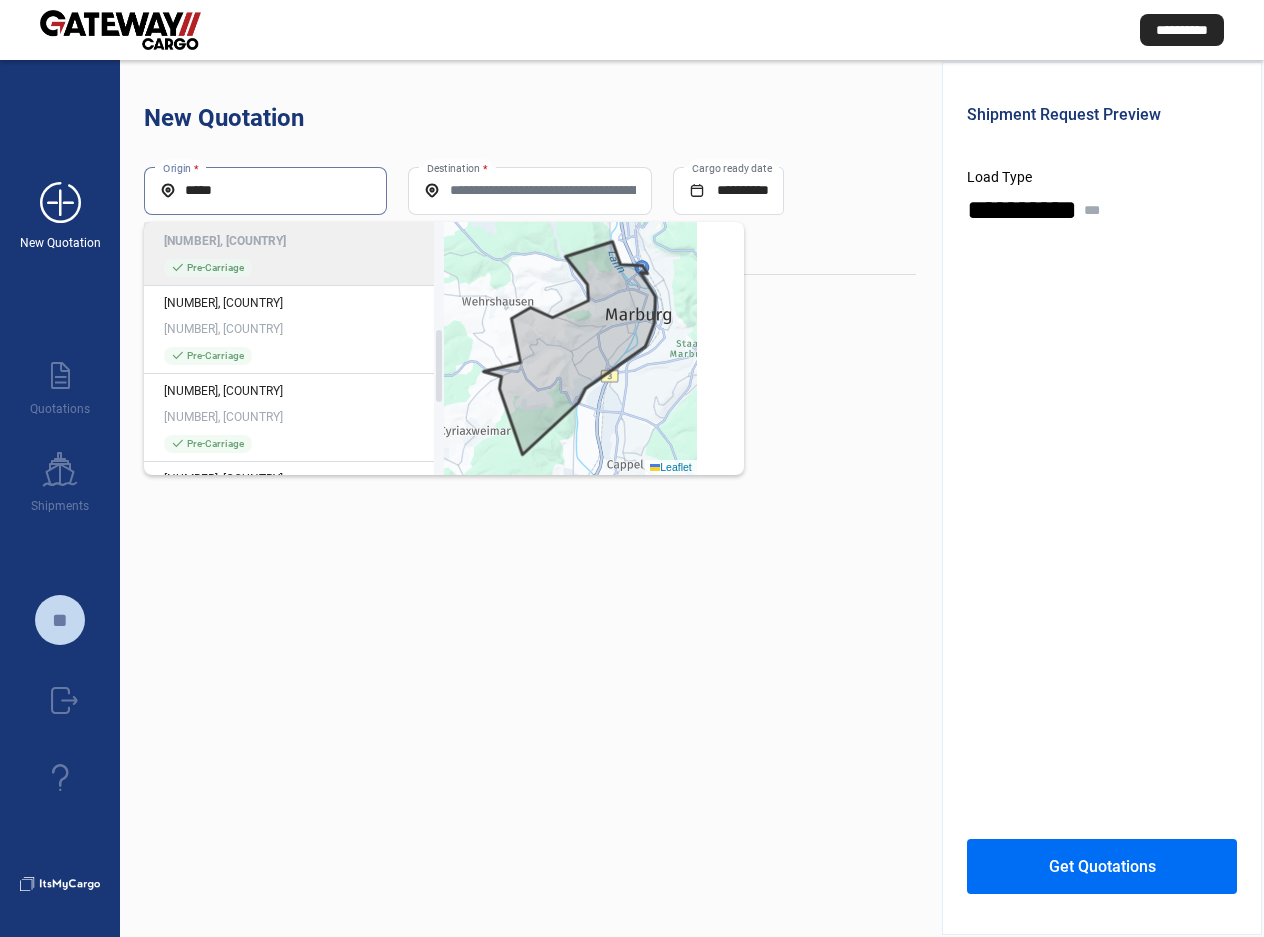 drag, startPoint x: 300, startPoint y: 192, endPoint x: 5, endPoint y: 186, distance: 295.061 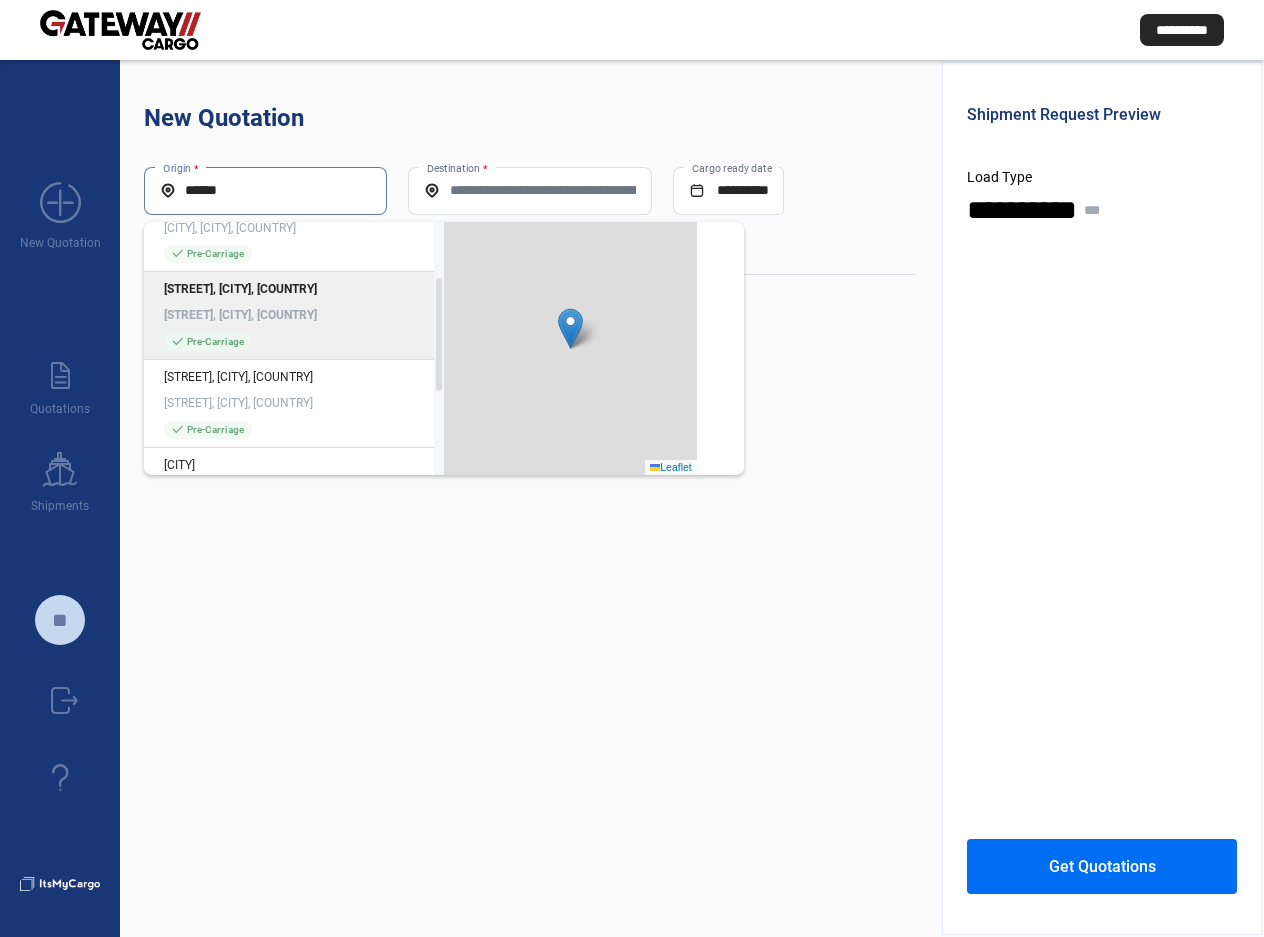 scroll, scrollTop: 0, scrollLeft: 0, axis: both 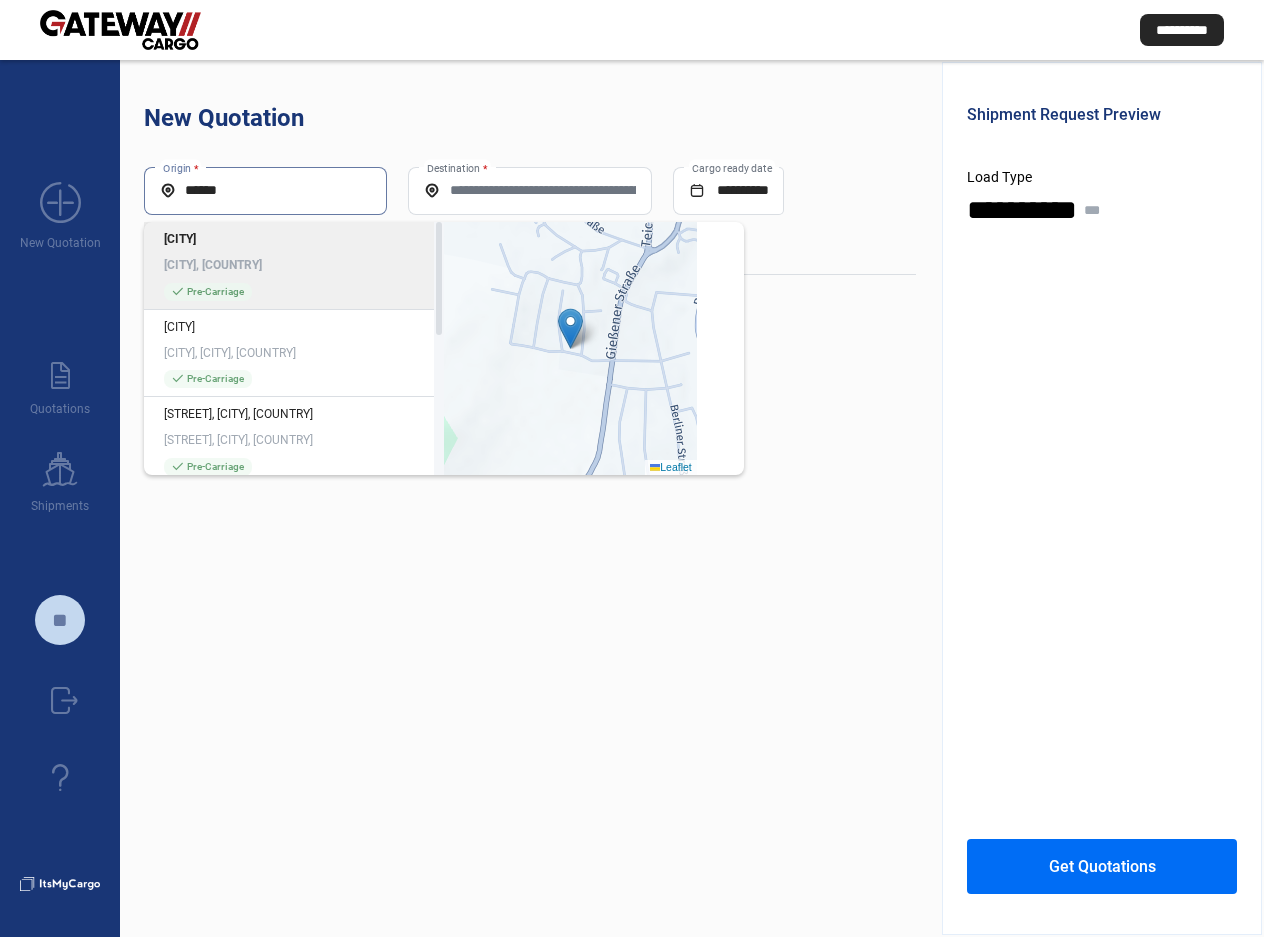 click on "check_mark  Pre-Carriage" 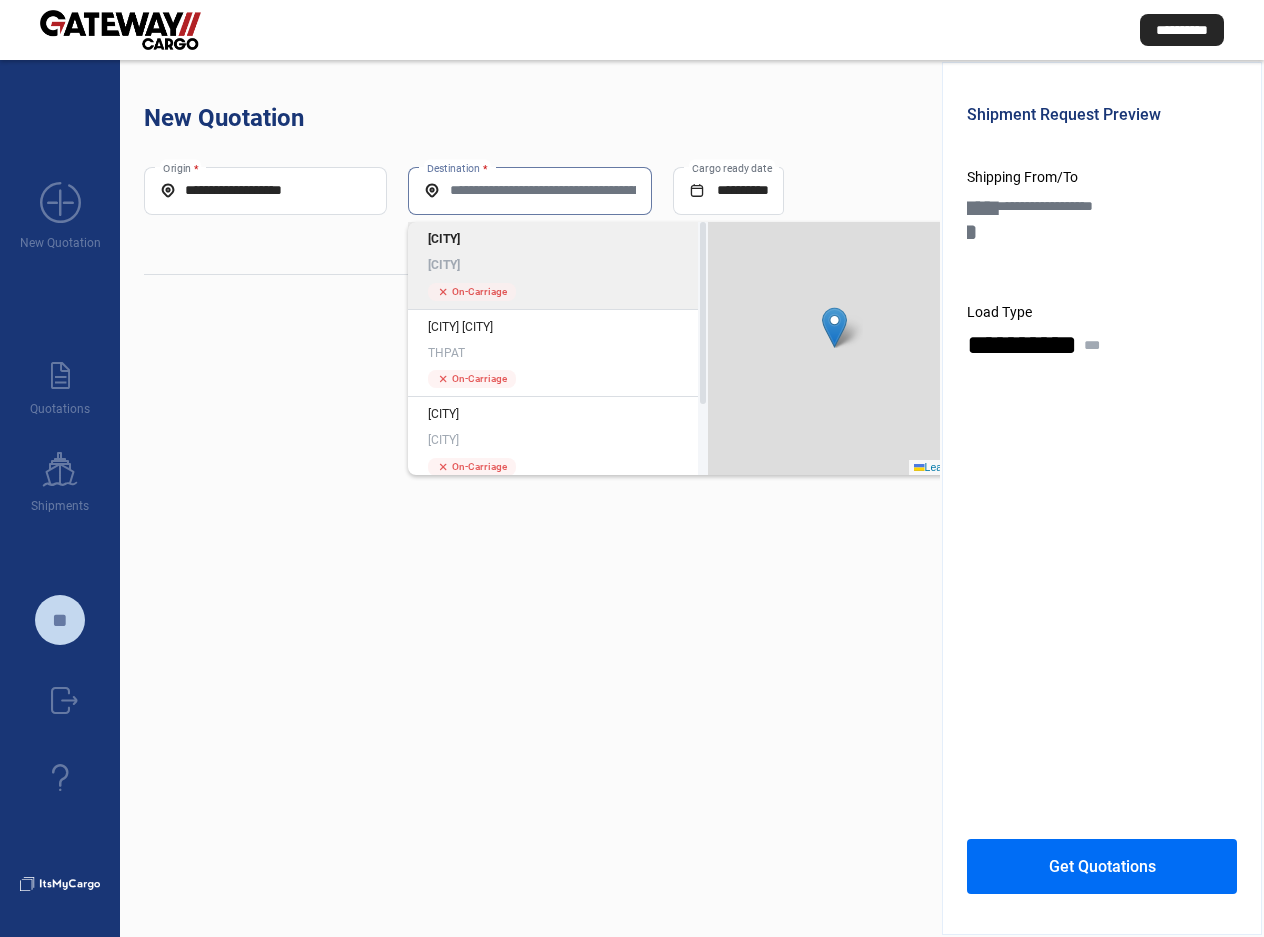 click on "Destination *" at bounding box center [529, 190] 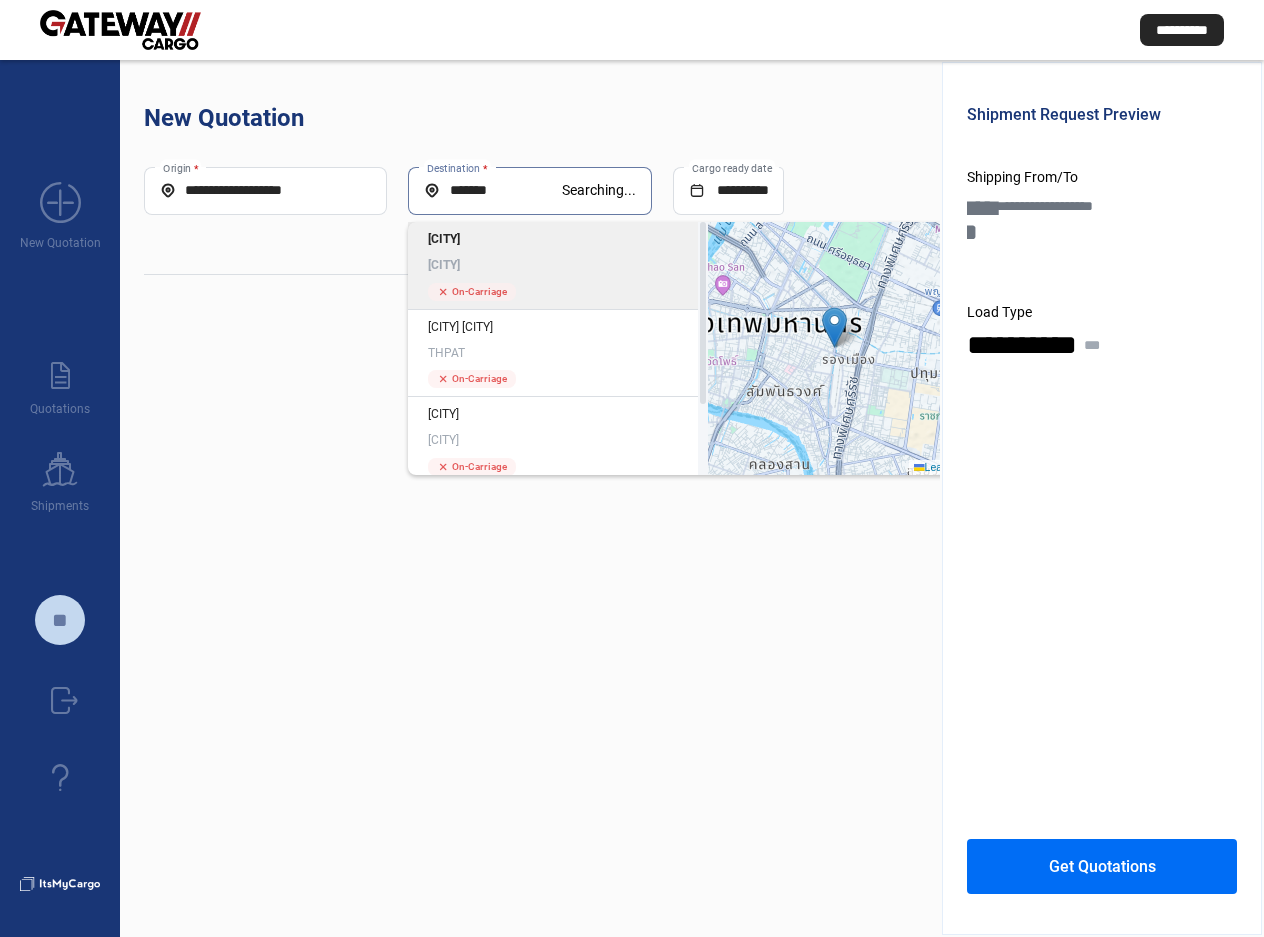 drag, startPoint x: 539, startPoint y: 190, endPoint x: 376, endPoint y: 176, distance: 163.60013 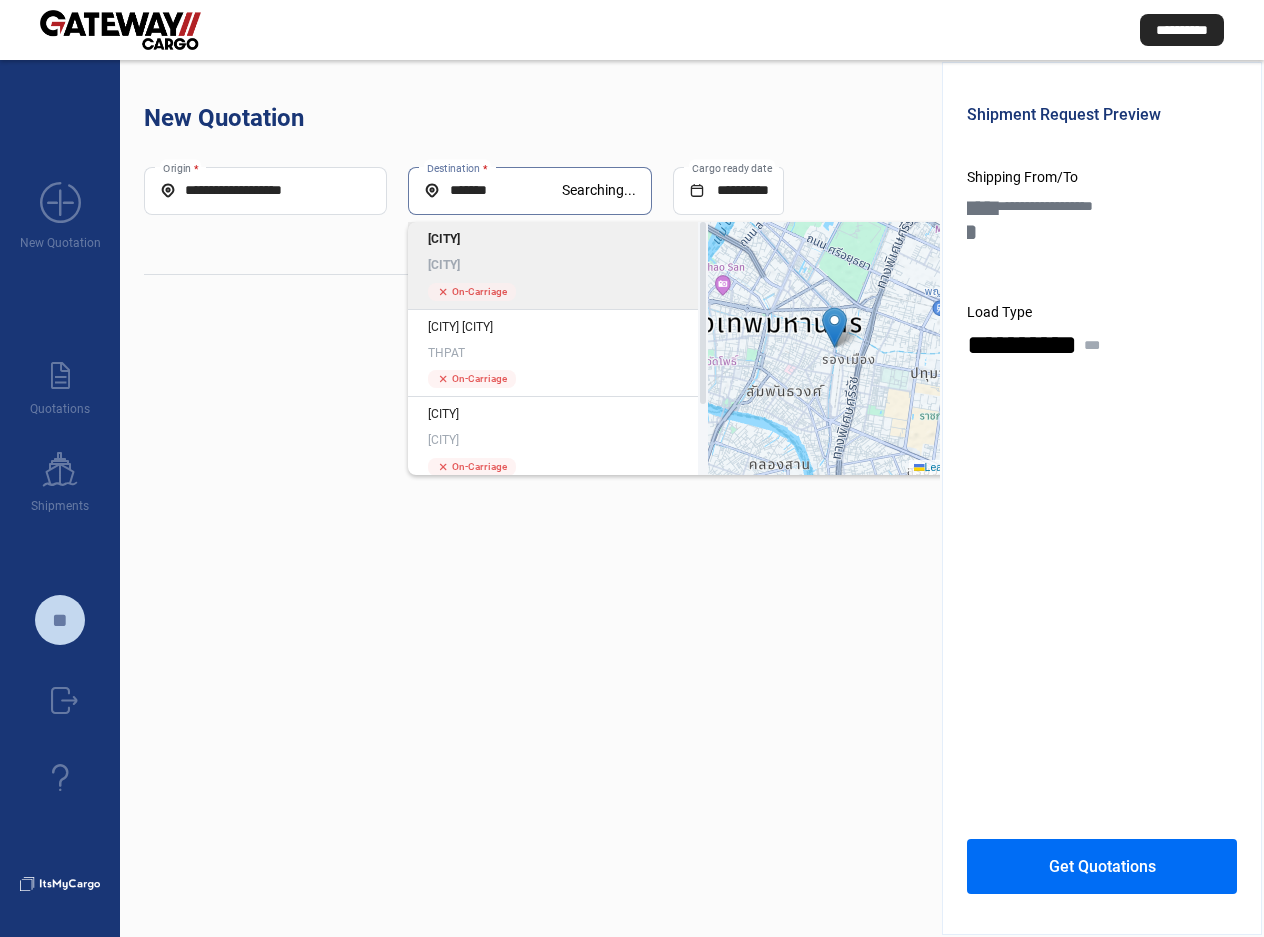 click on "**********" 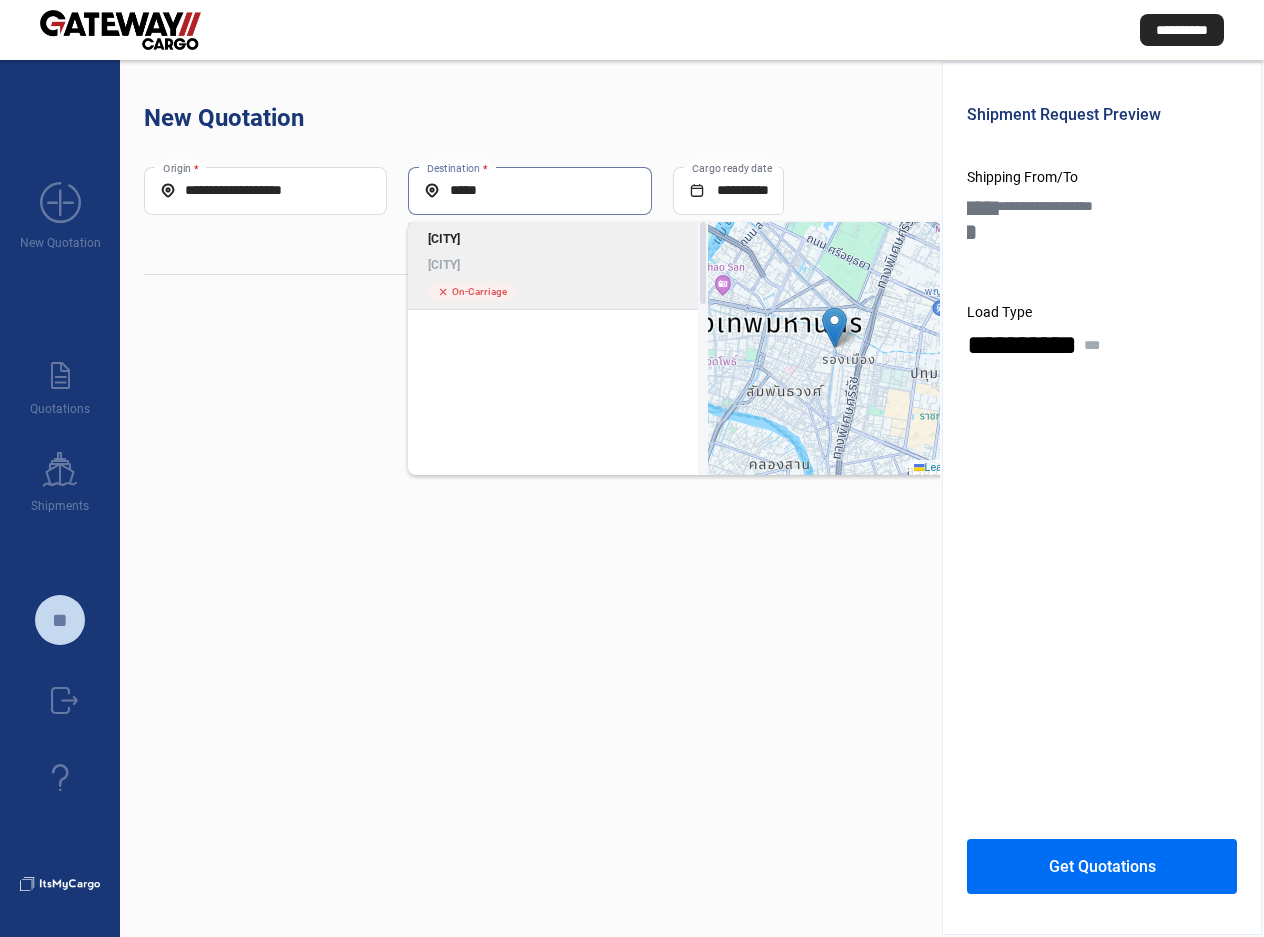 click on "THBKK" 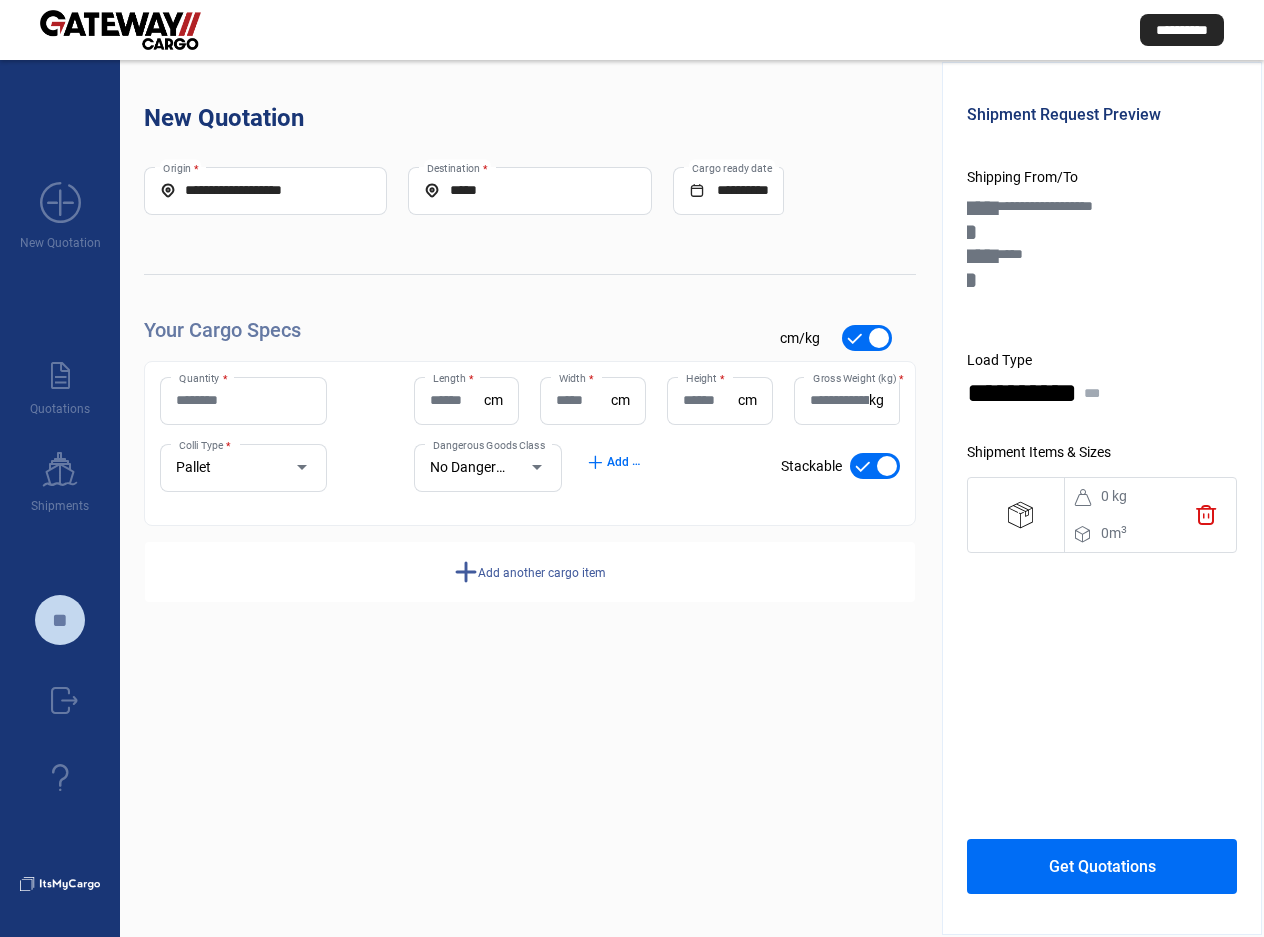 click on "*****  Destination *" 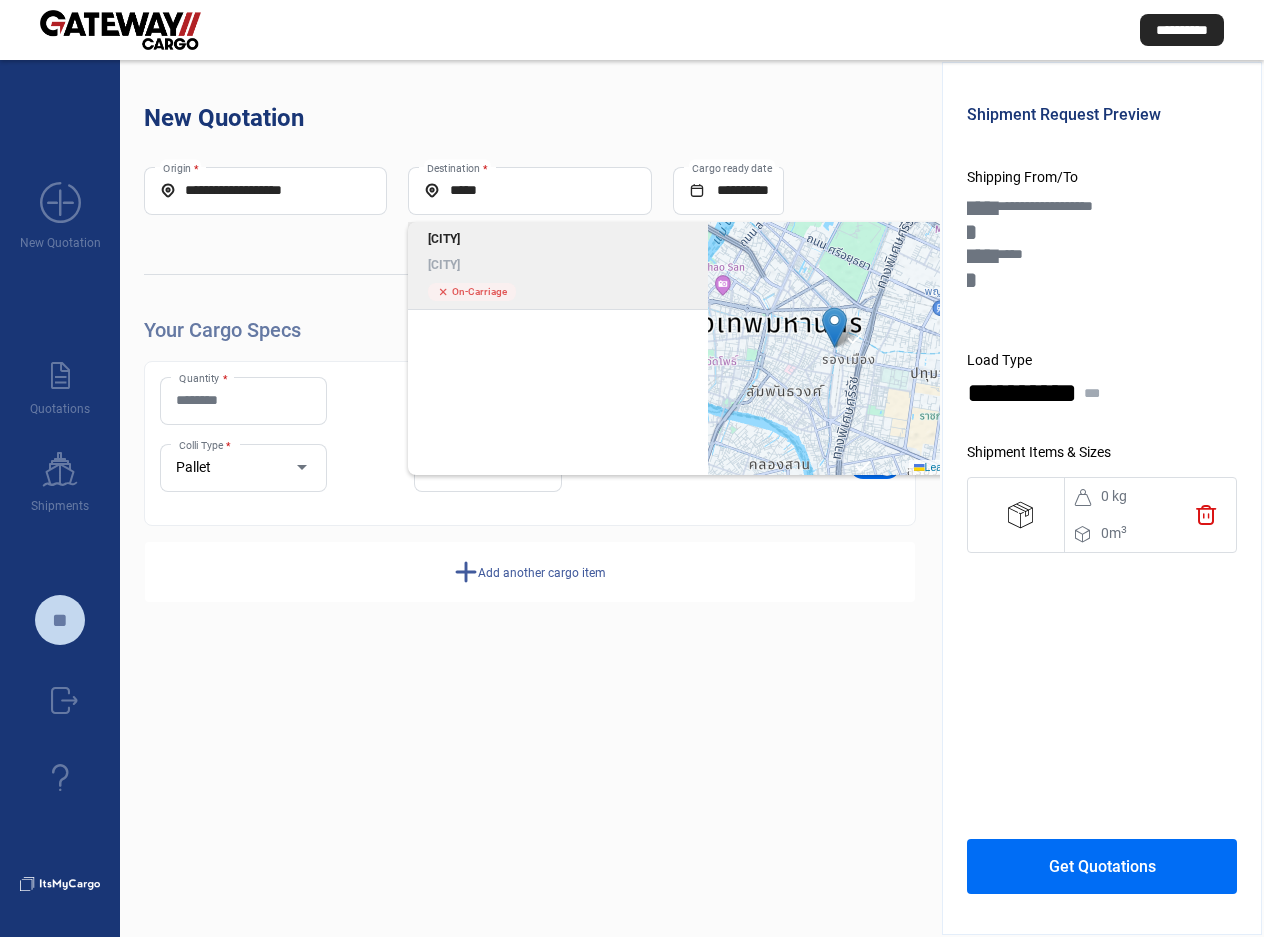 click on "THBKK" 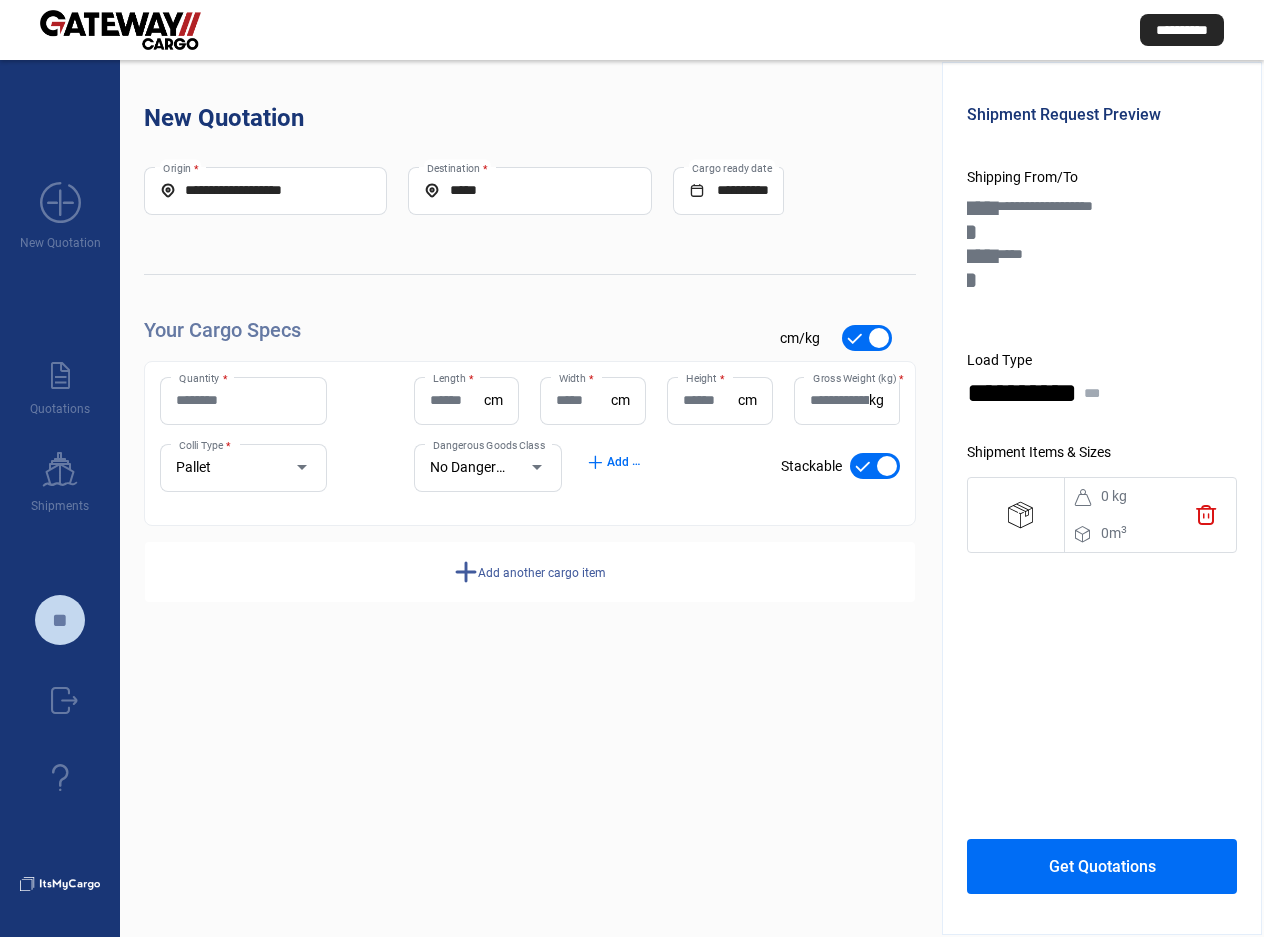 click on "Quantity *" 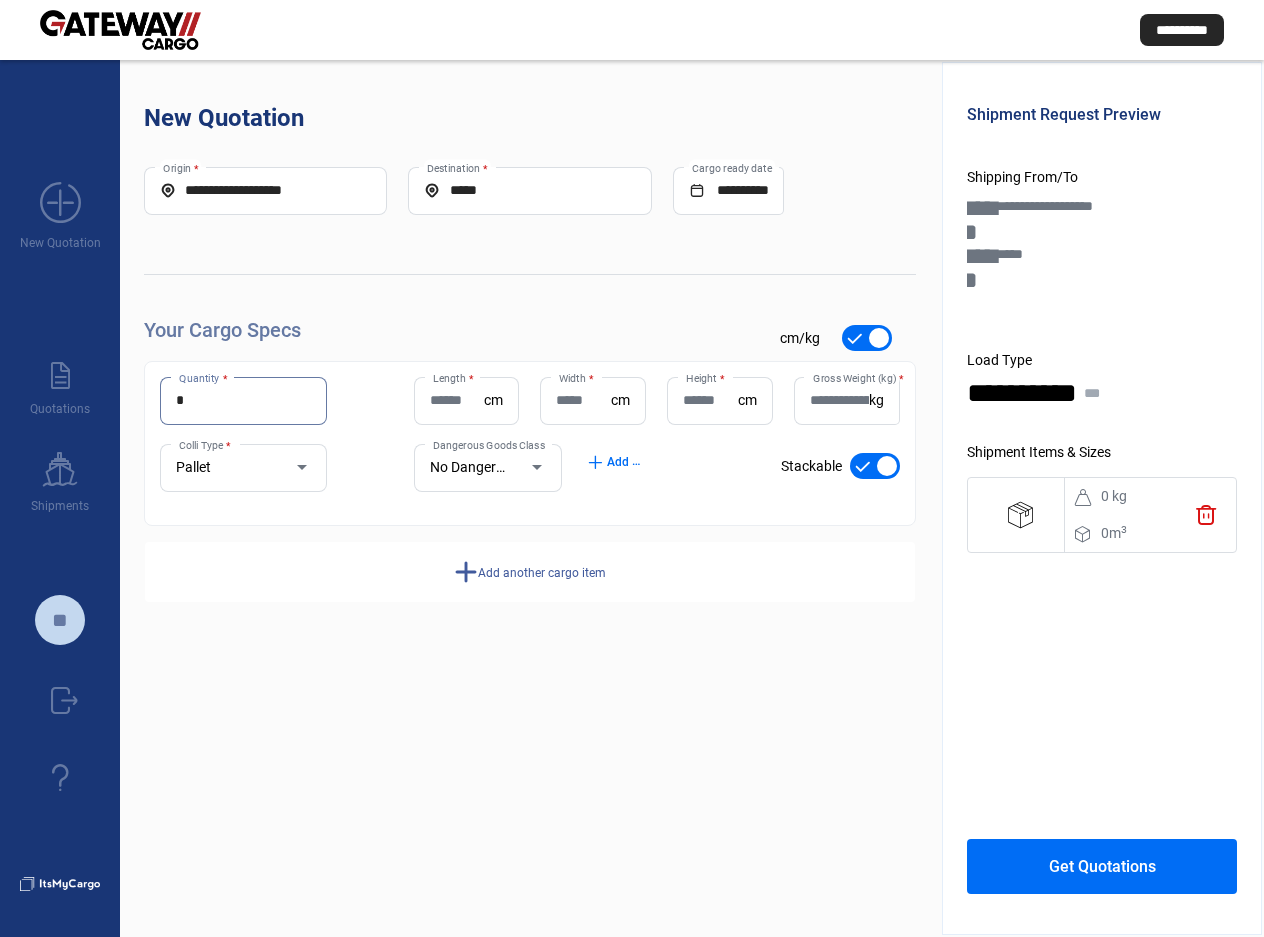 type on "*" 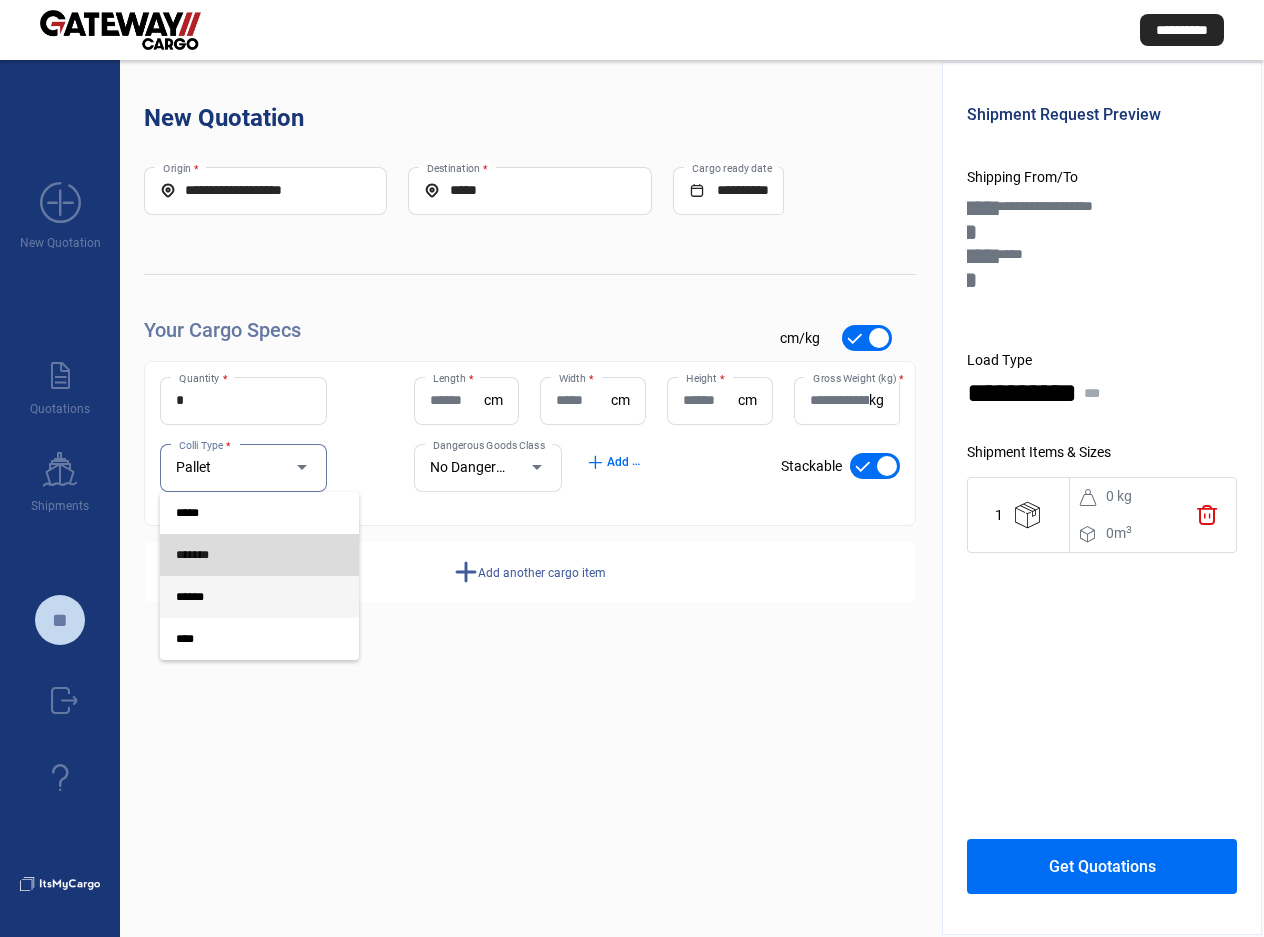 click on "*******" at bounding box center [243, 555] 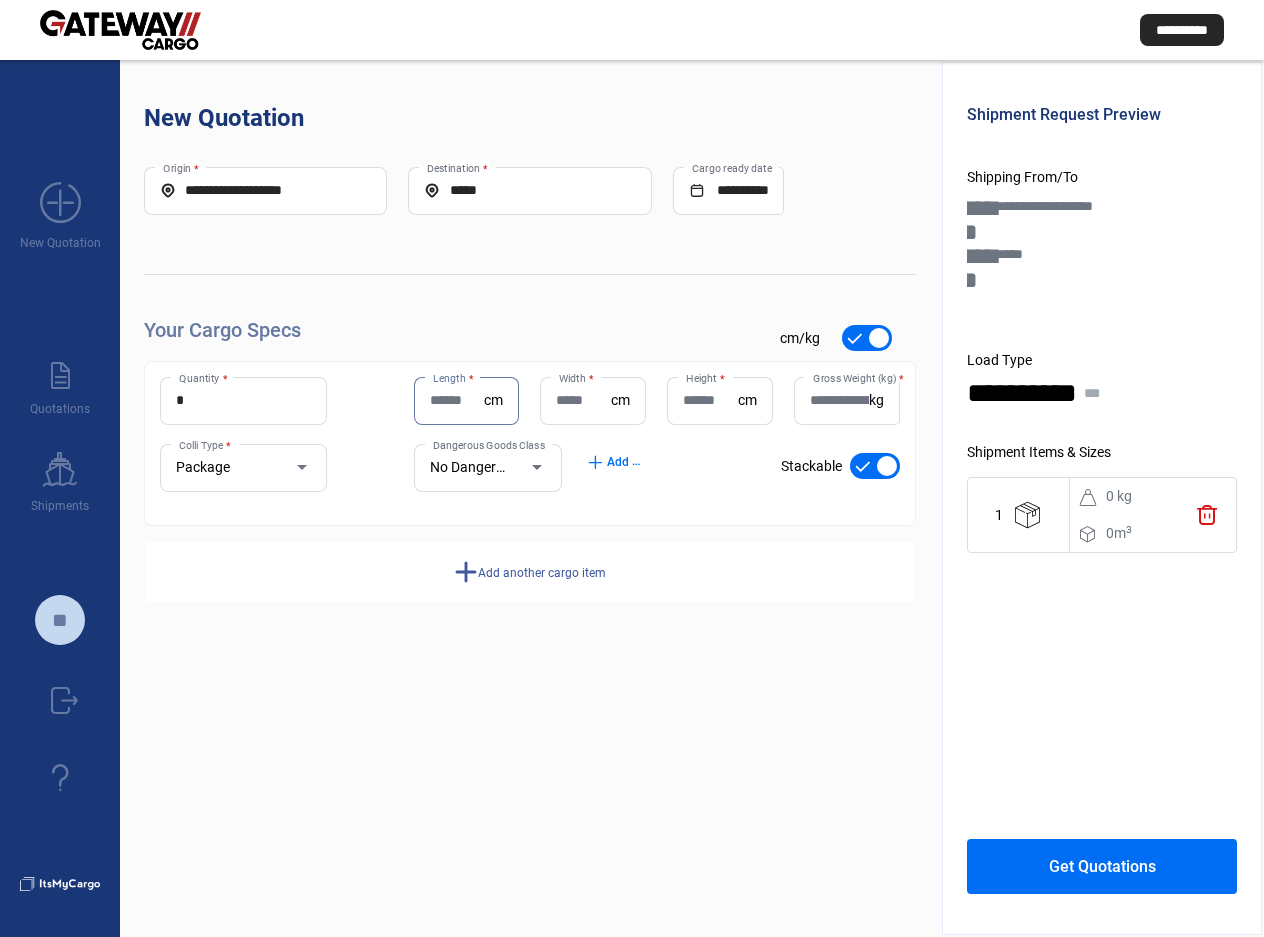 click on "Length  *" at bounding box center [457, 400] 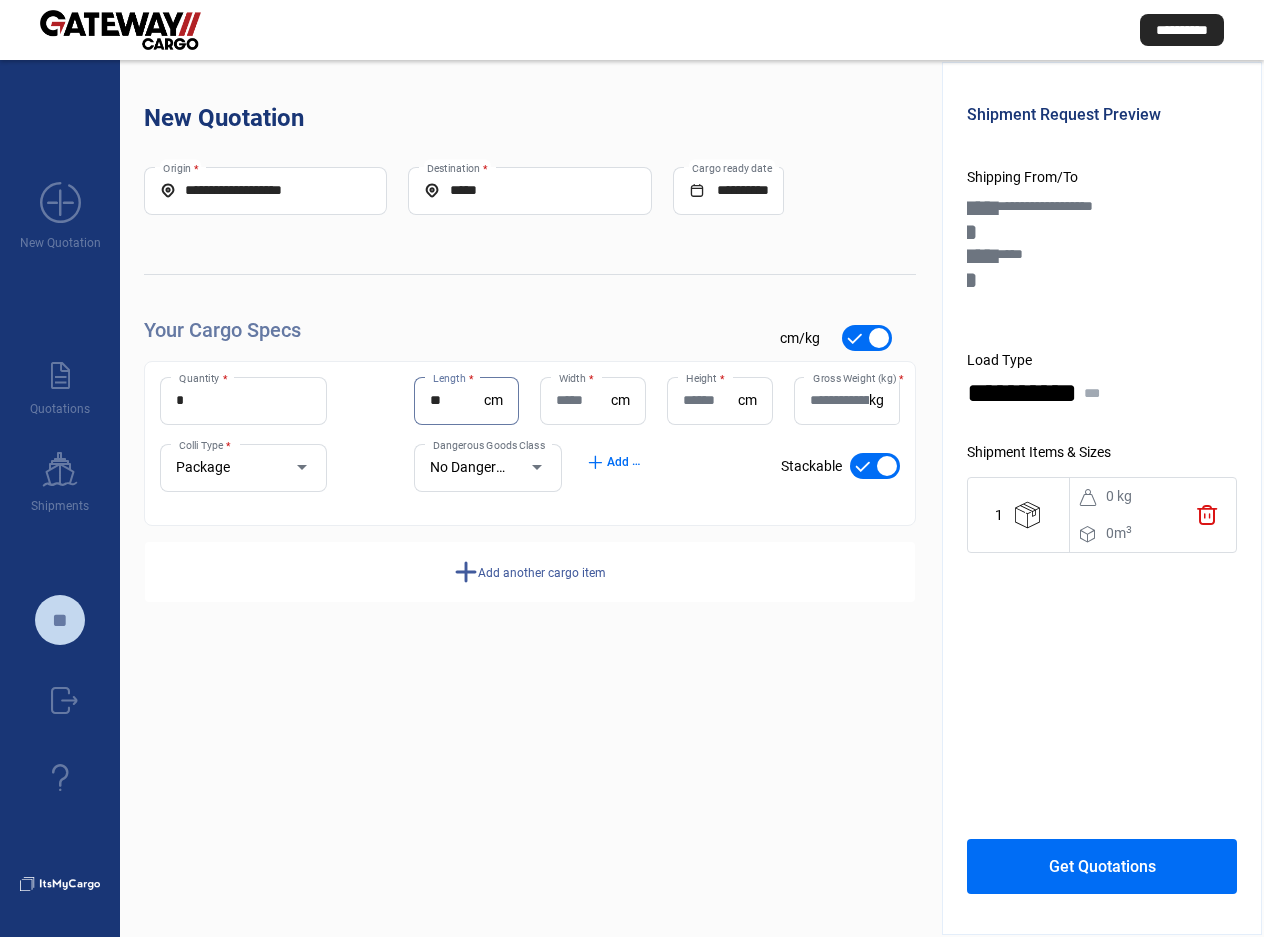 type on "**" 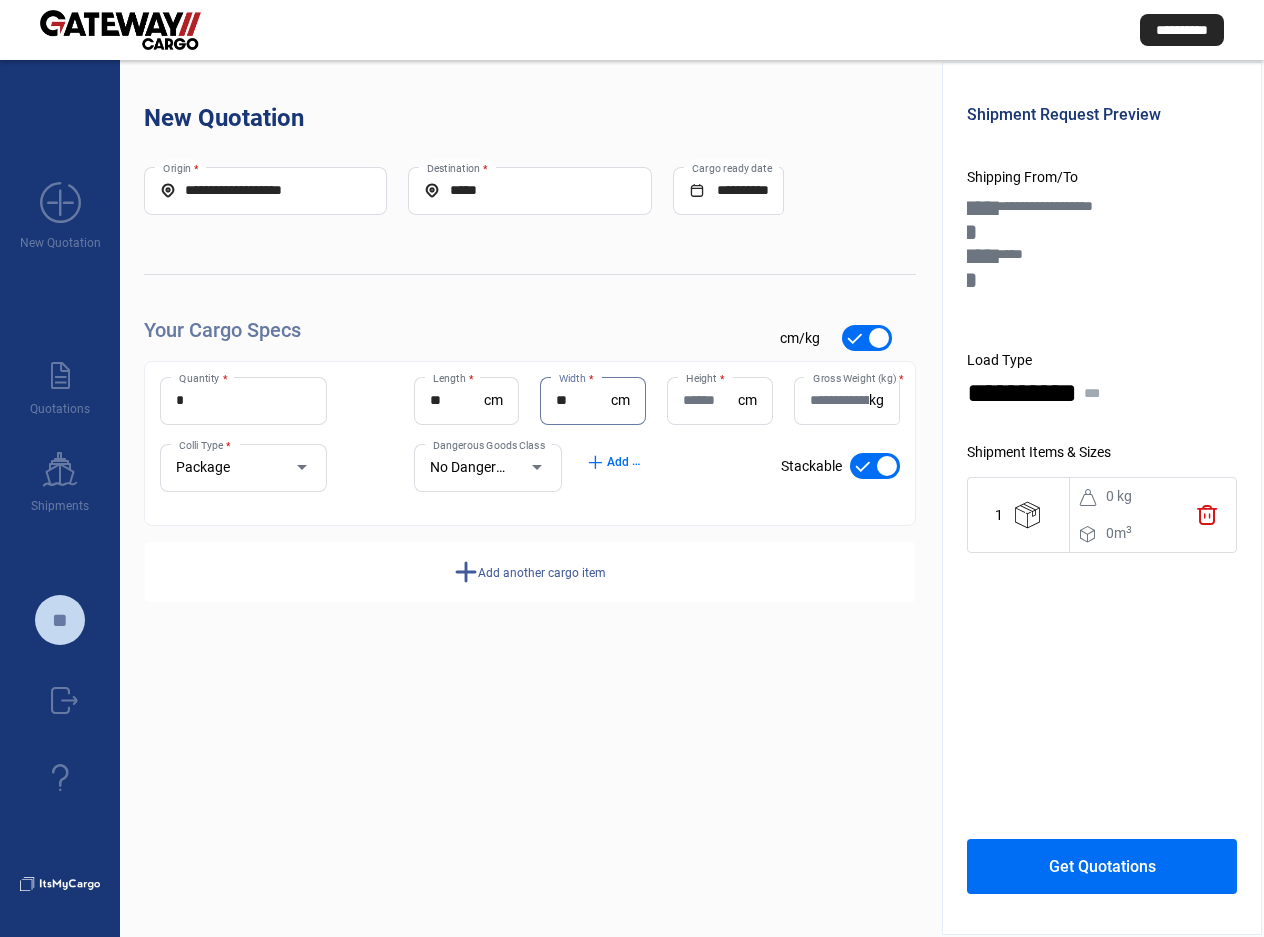 type on "**" 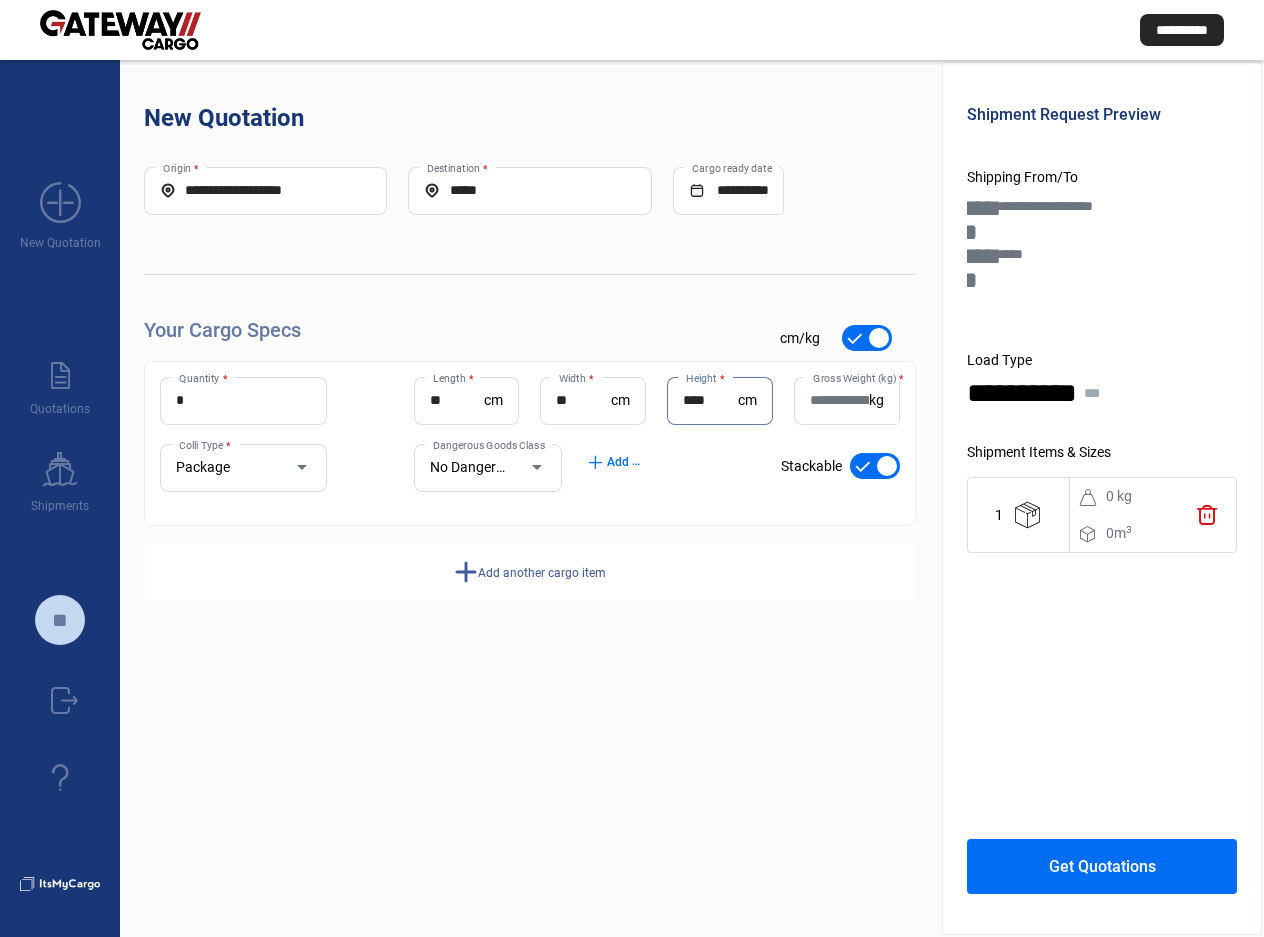 type on "****" 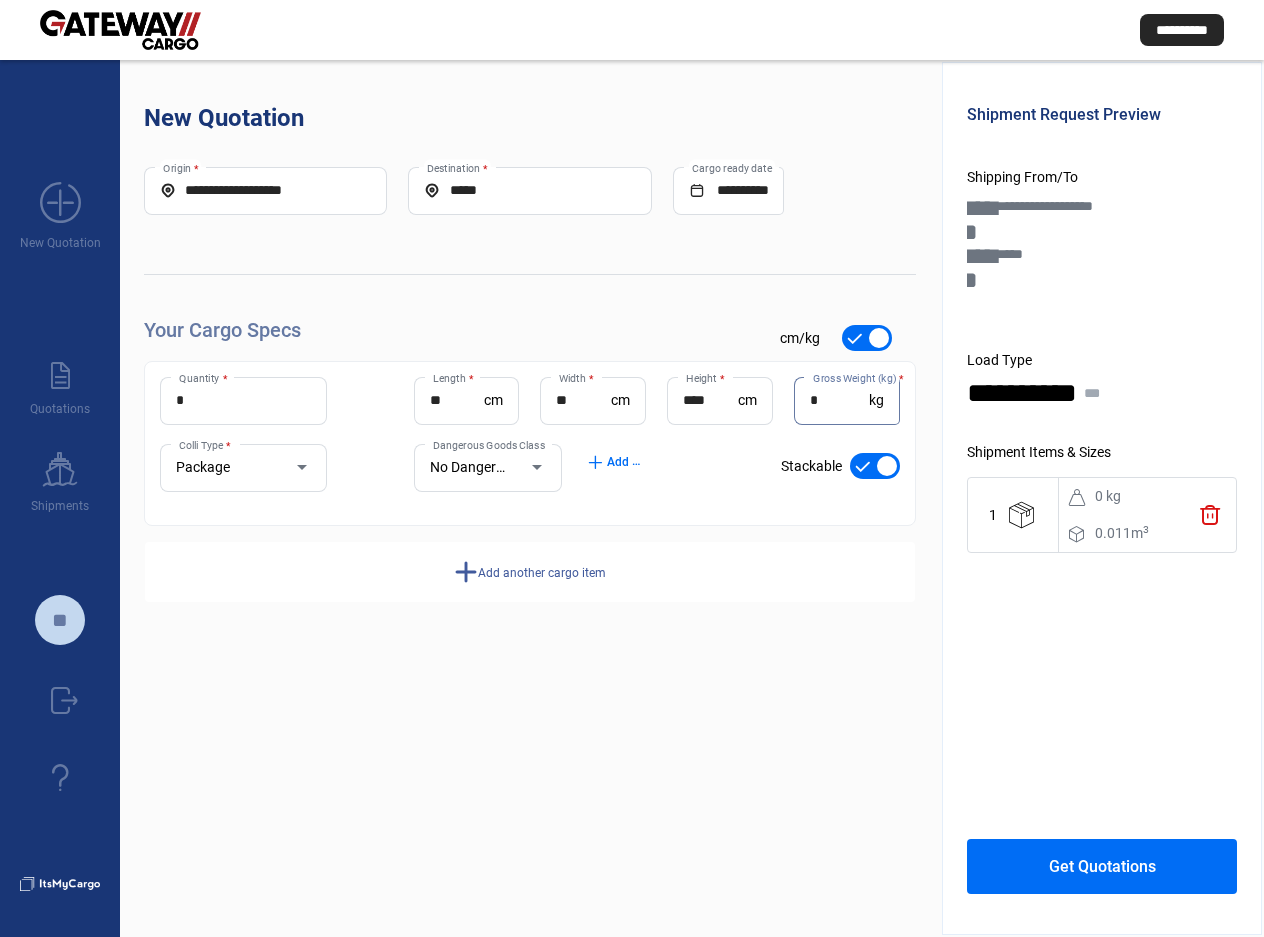 type on "*" 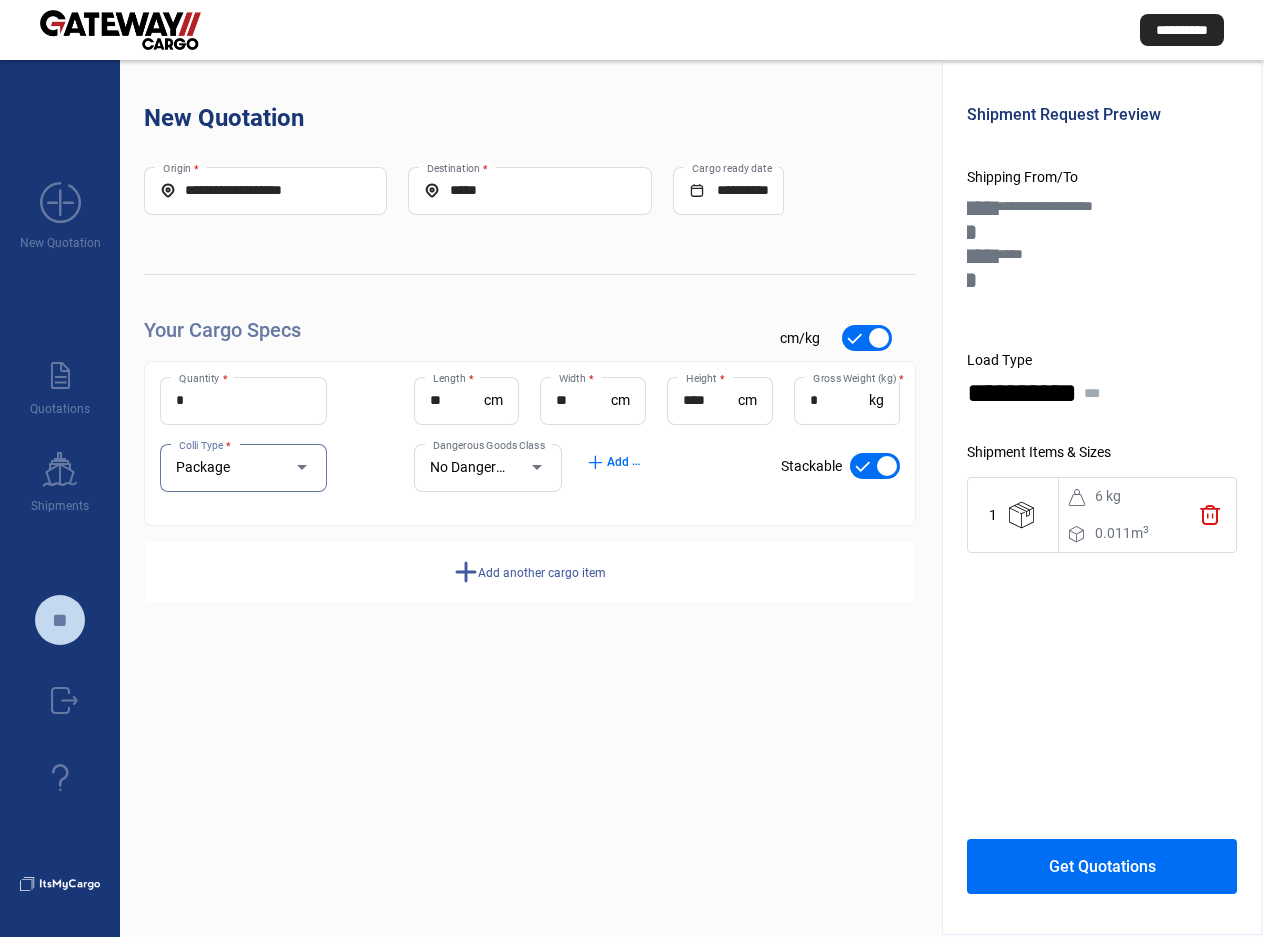 click on "Get Quotations" 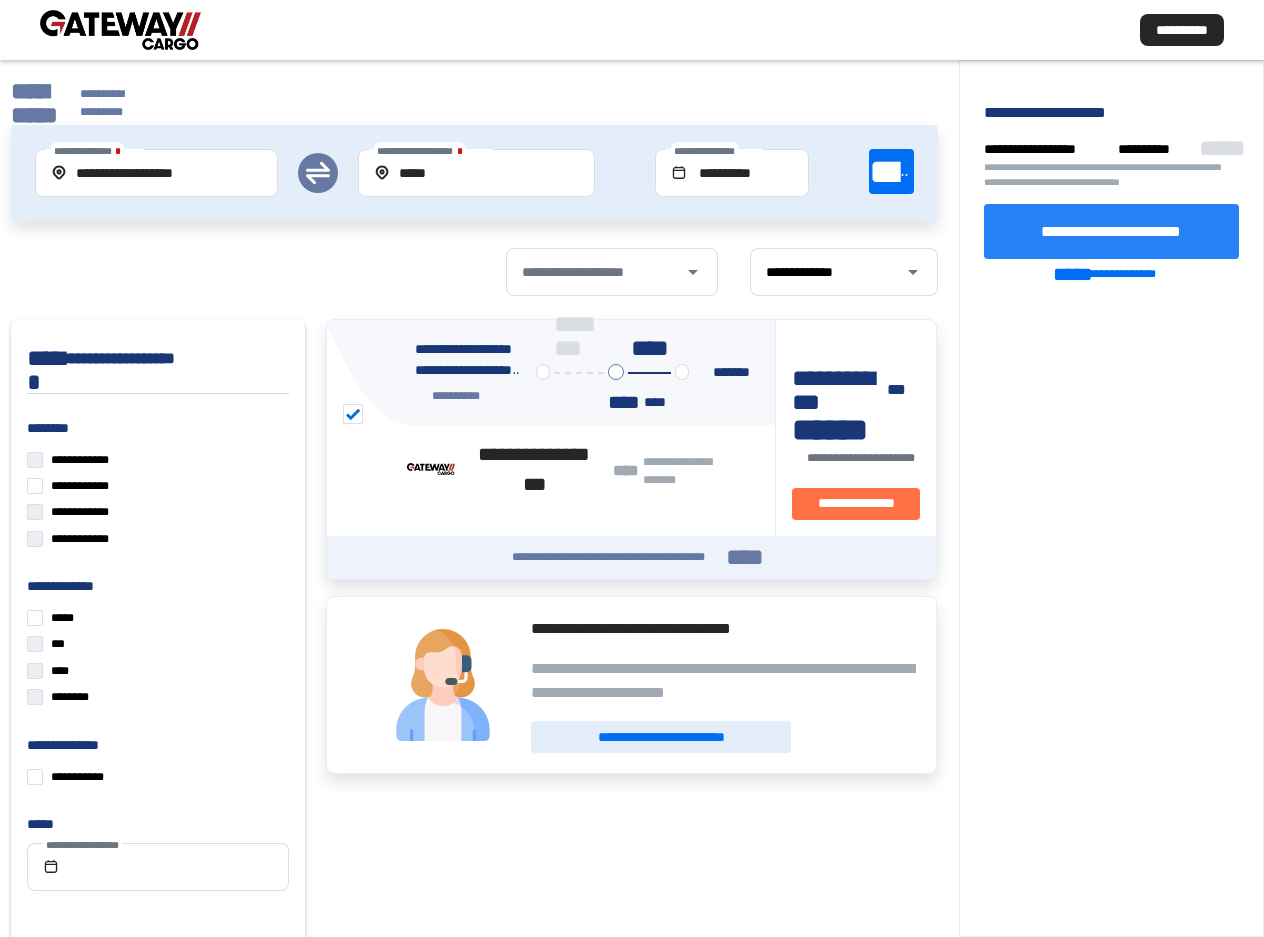 click on "**********" 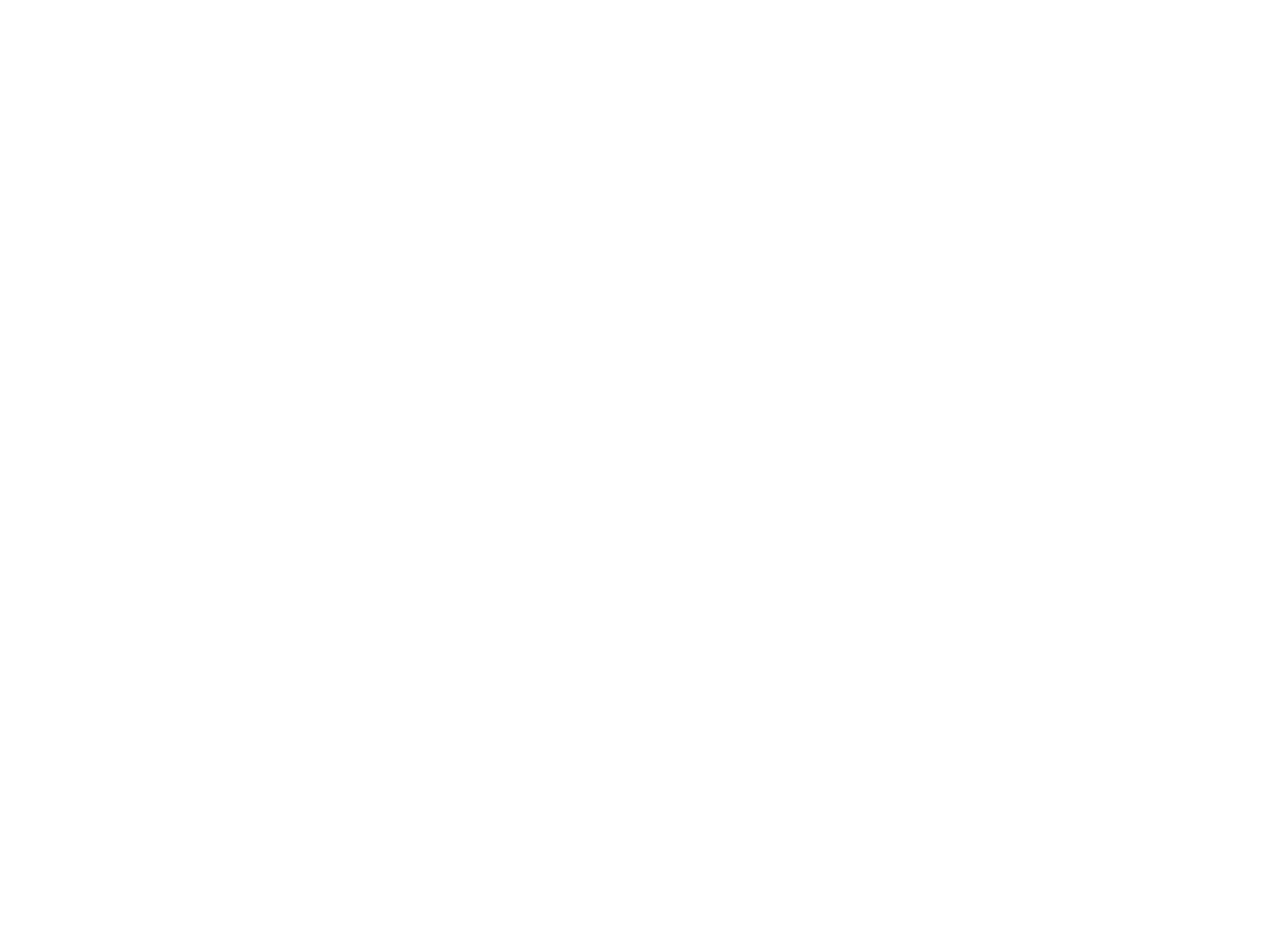 scroll, scrollTop: 0, scrollLeft: 0, axis: both 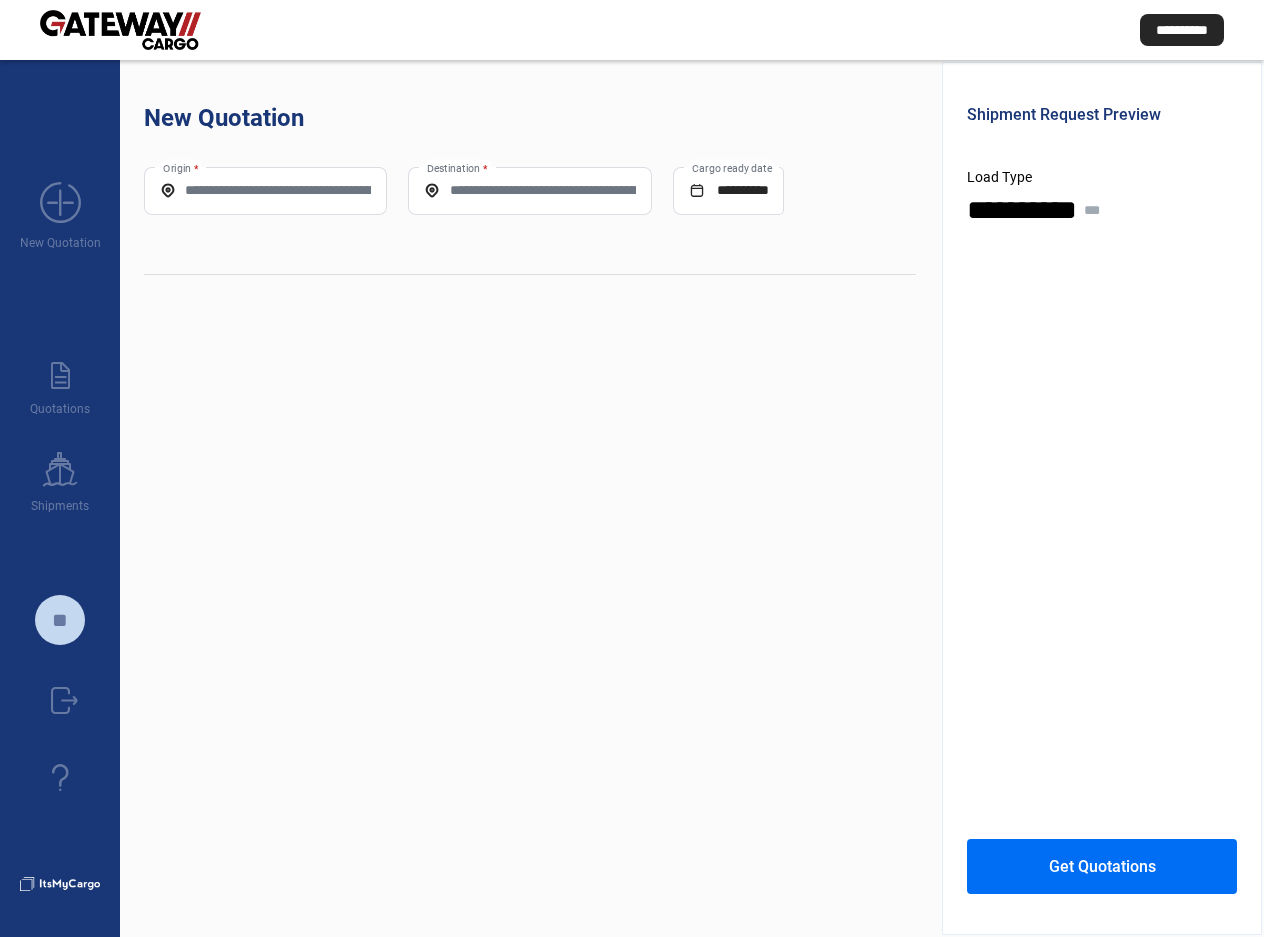 click on "Origin *" 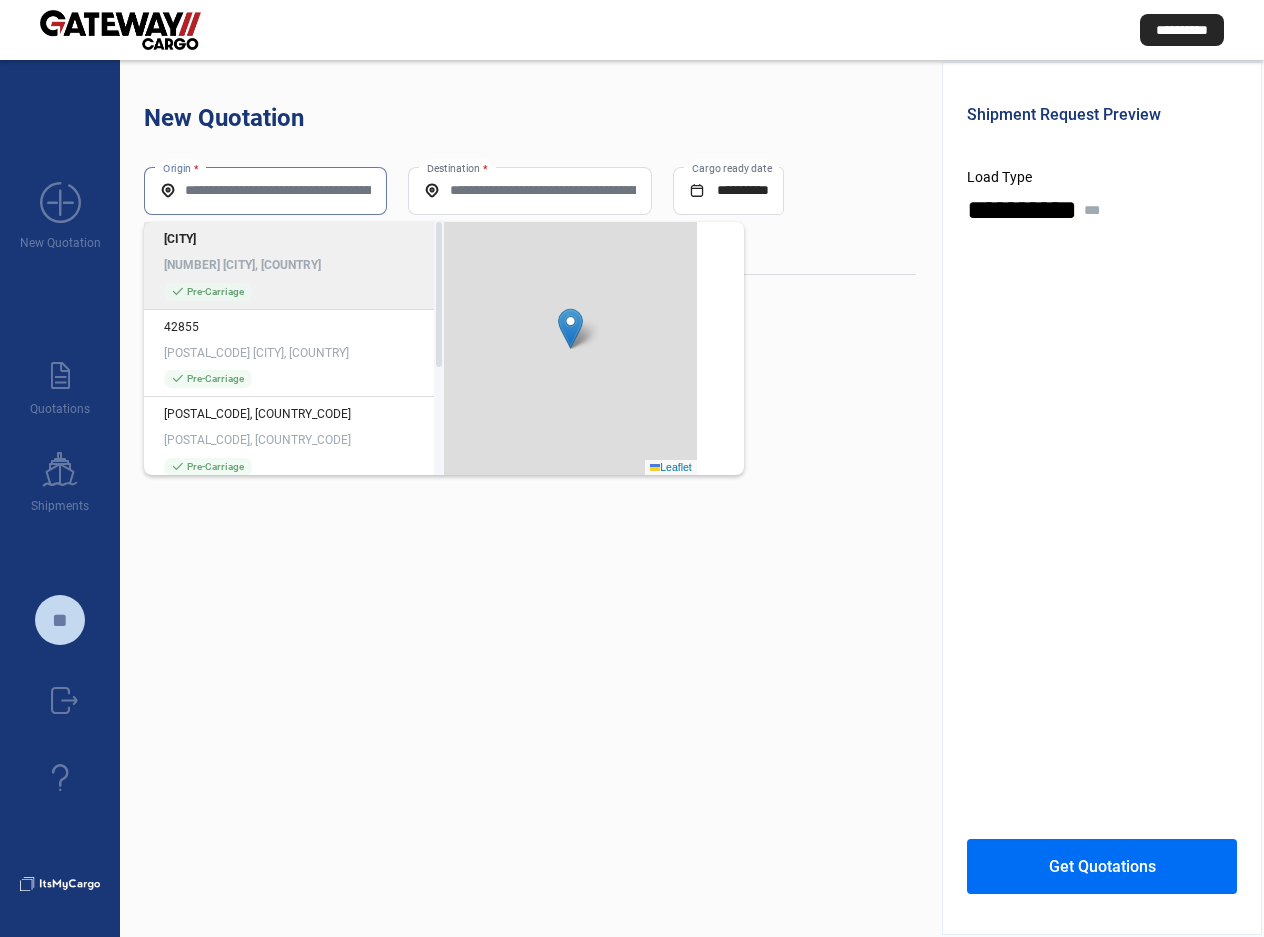 click on "Origin *" at bounding box center [265, 190] 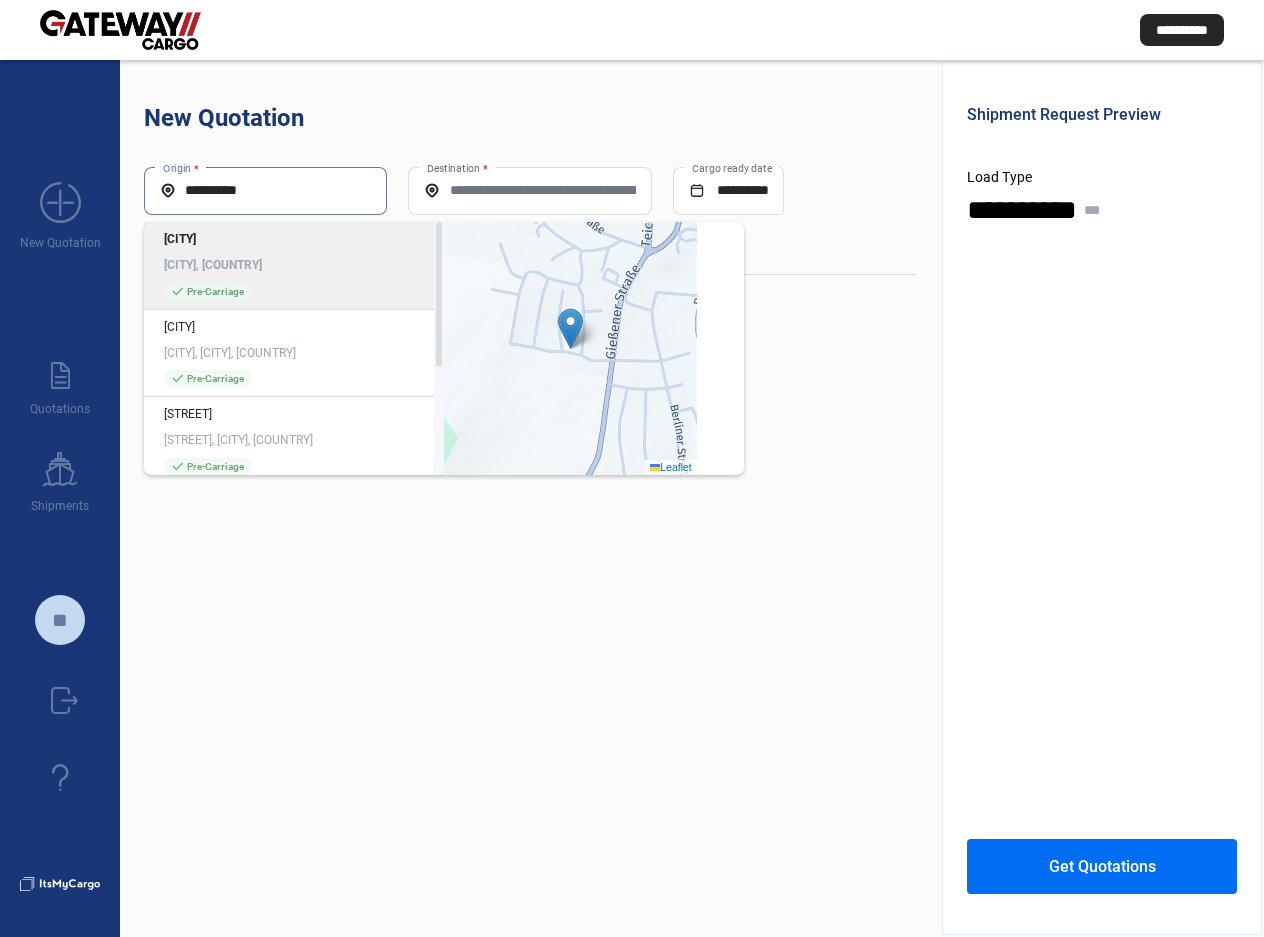 click on "check_mark  Pre-Carriage" 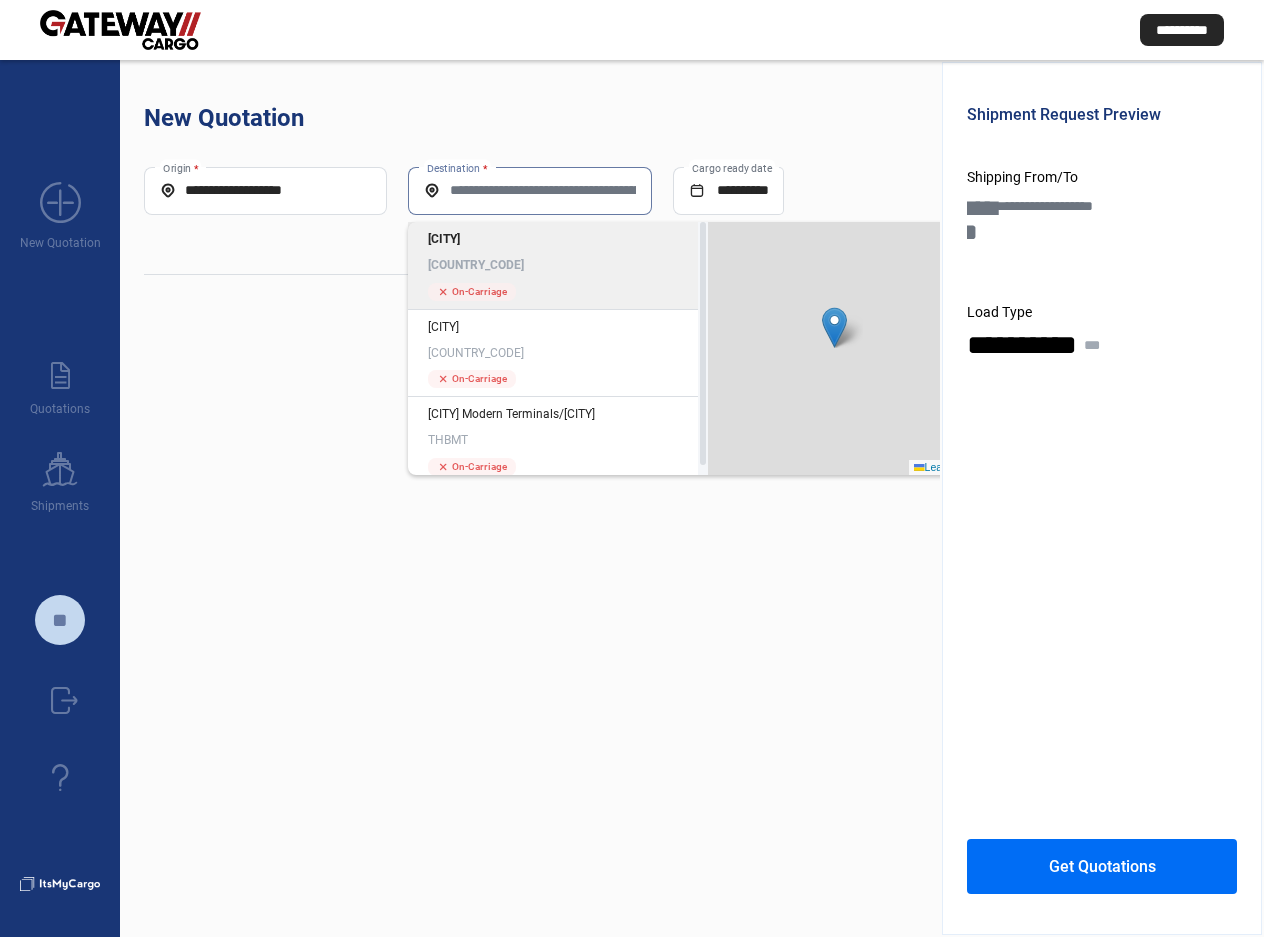 click on "Destination *" at bounding box center (529, 190) 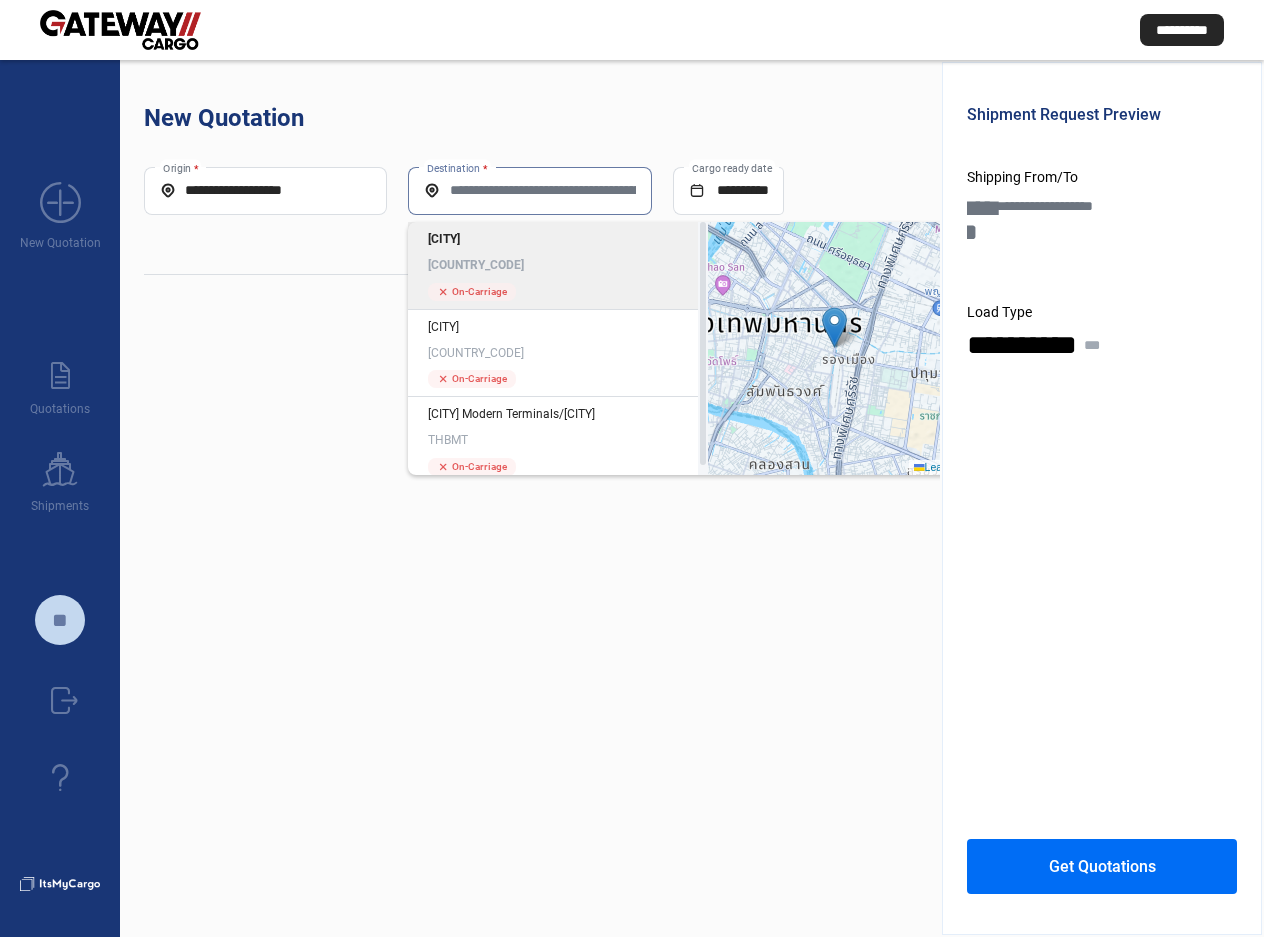 click on "Bangkok THBKK cross  On-Carriage" 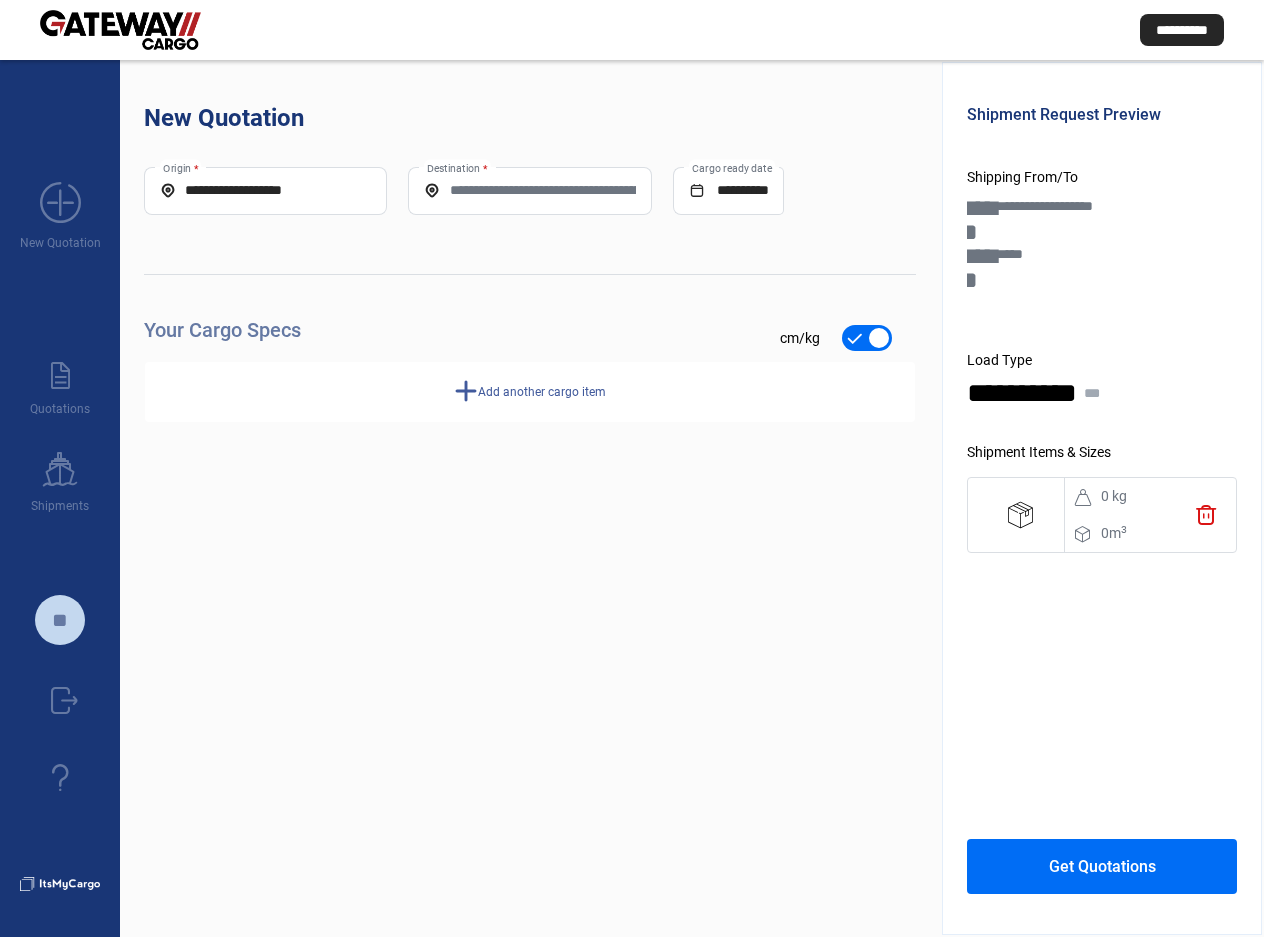 type on "*****" 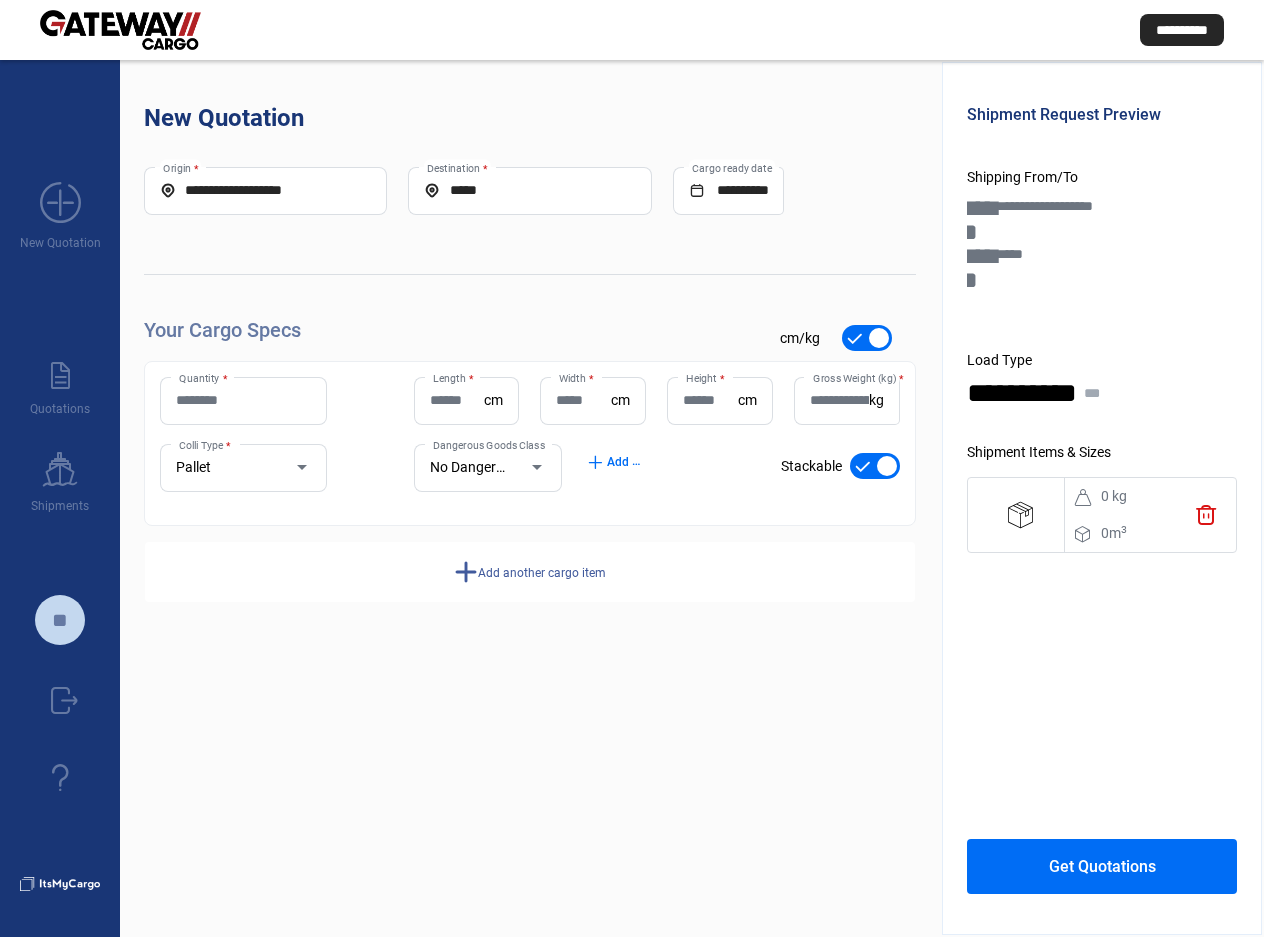 click on "Quantity *" 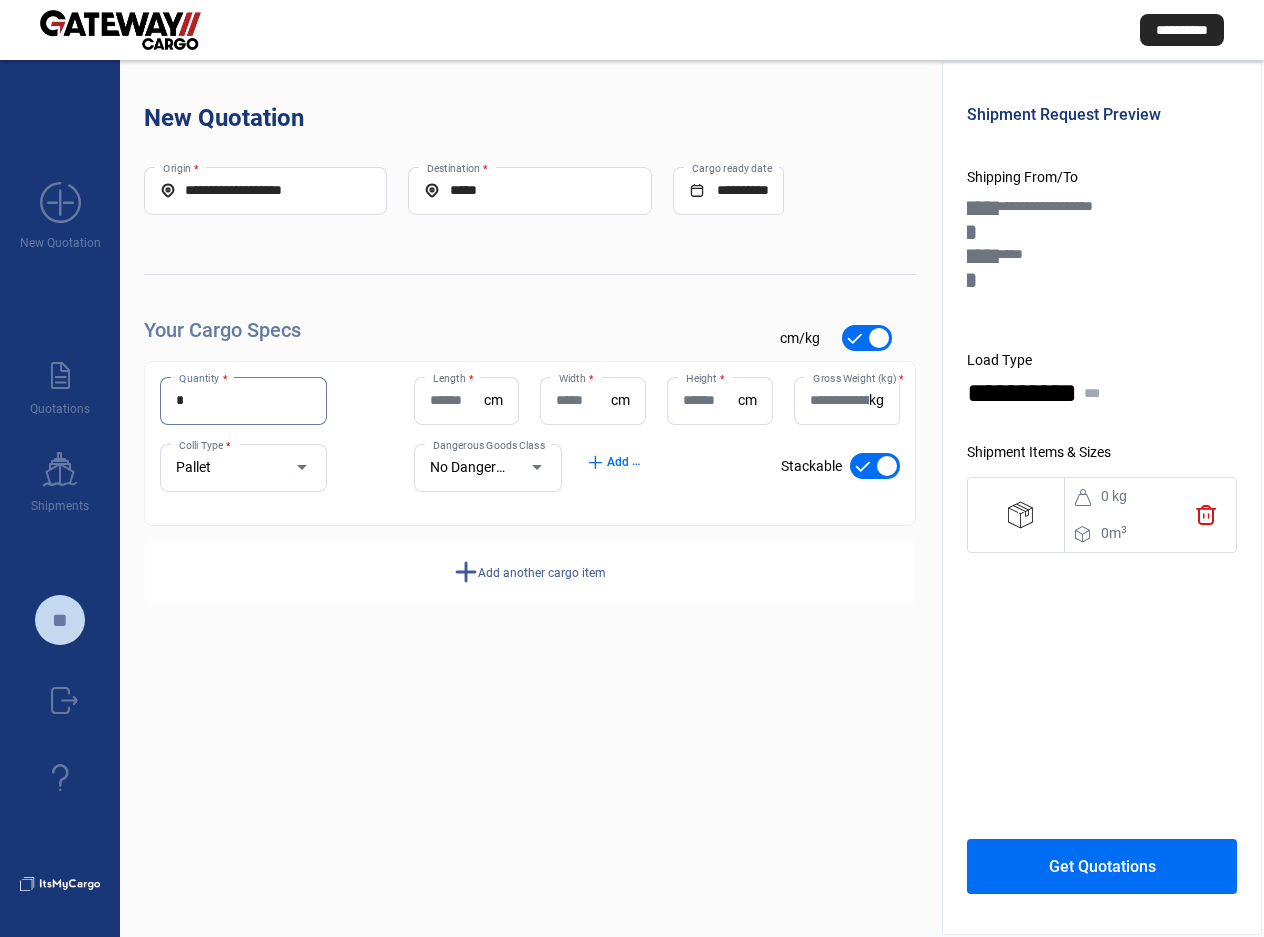 type on "*" 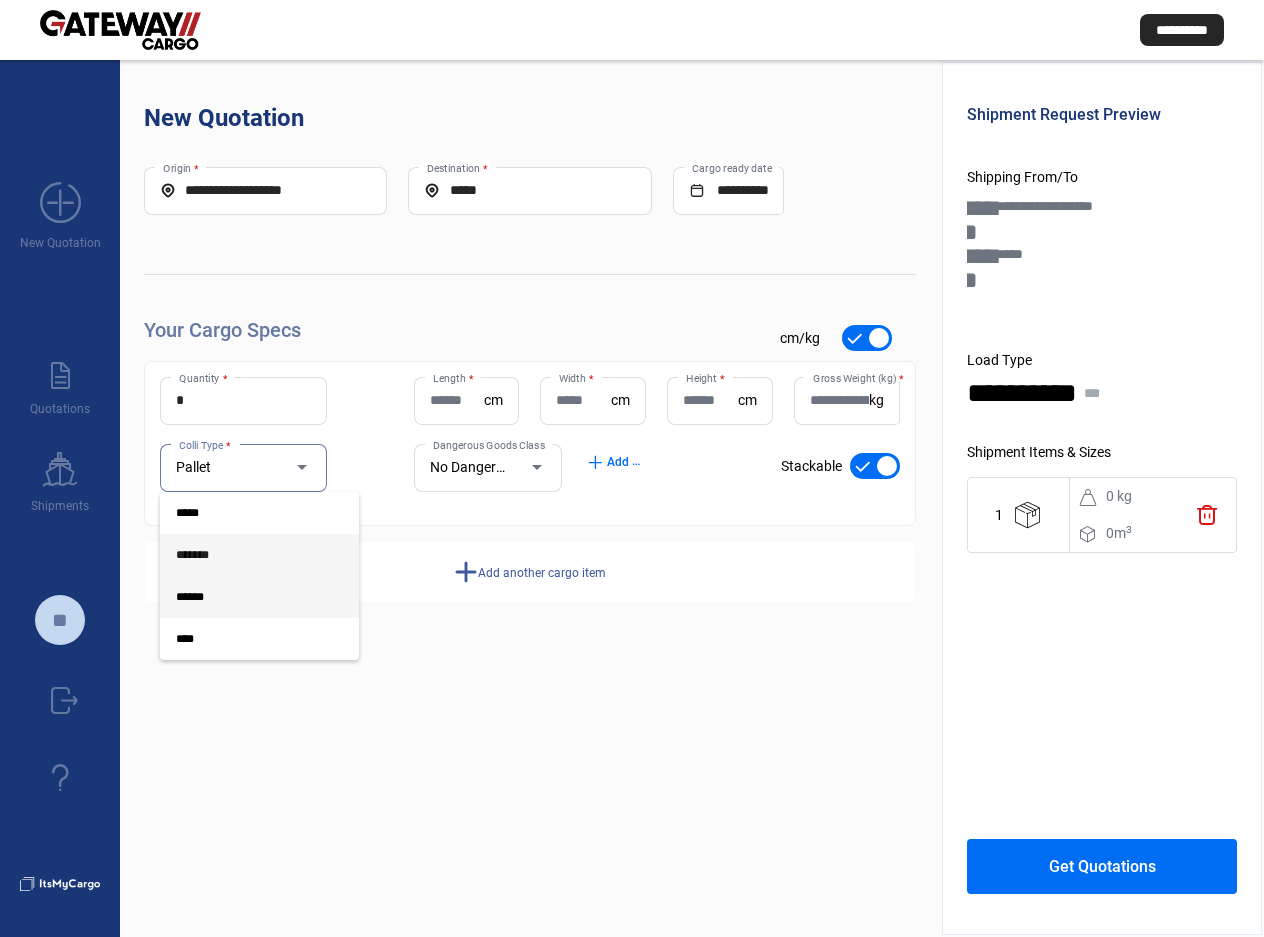 click on "*******" at bounding box center [243, 555] 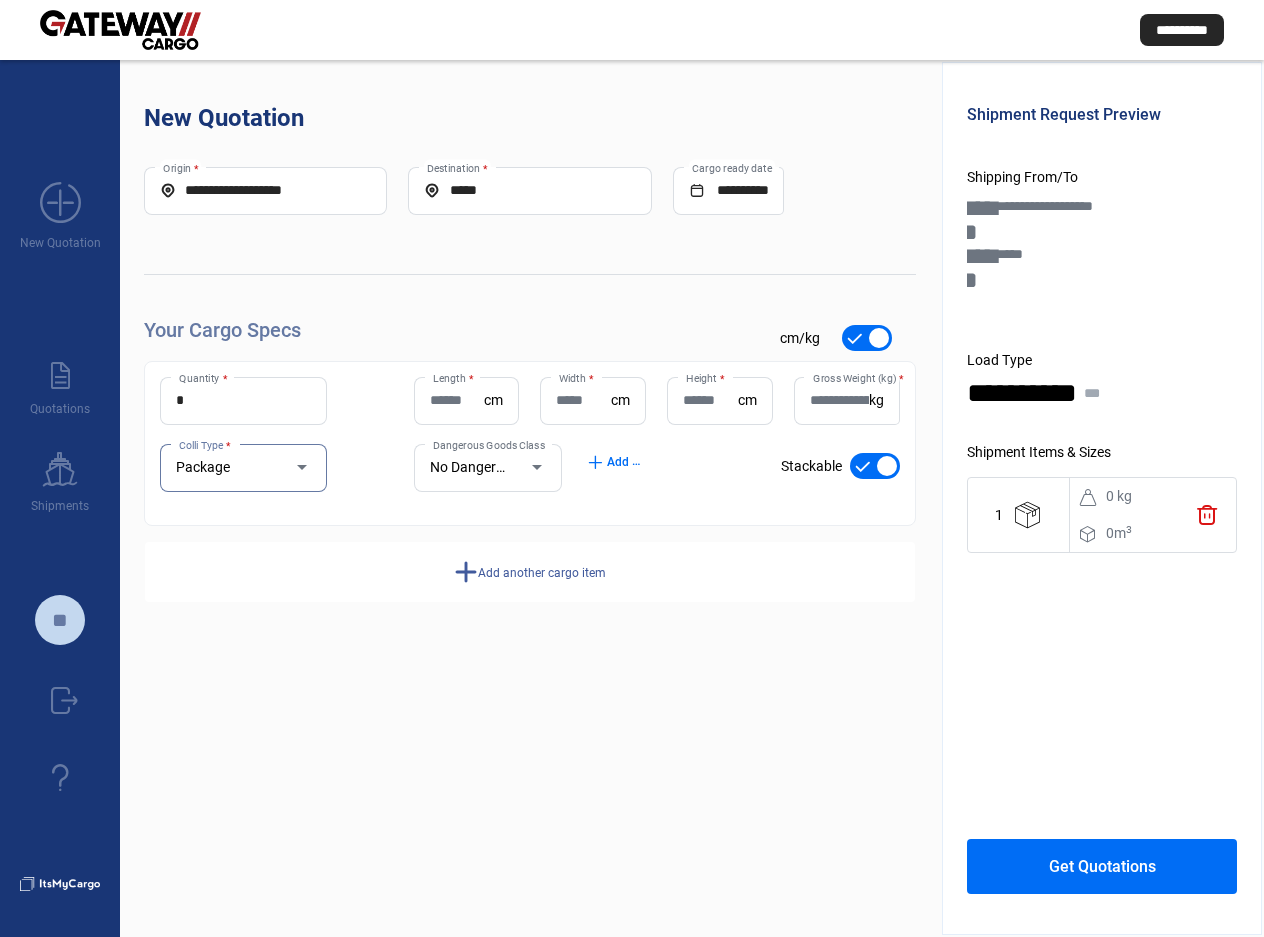 click on "Length  *" at bounding box center [457, 400] 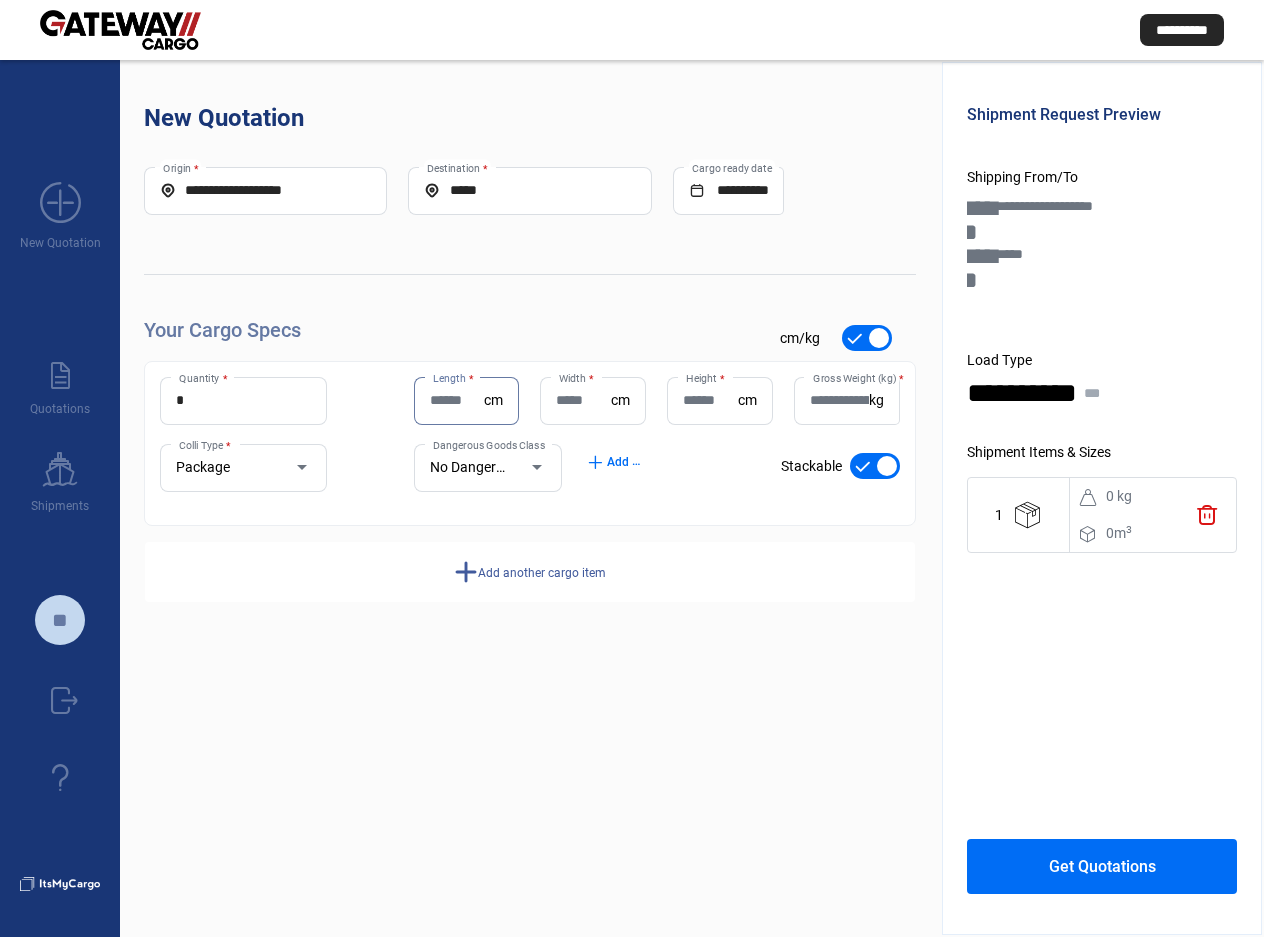 click on "Length  *" at bounding box center (457, 400) 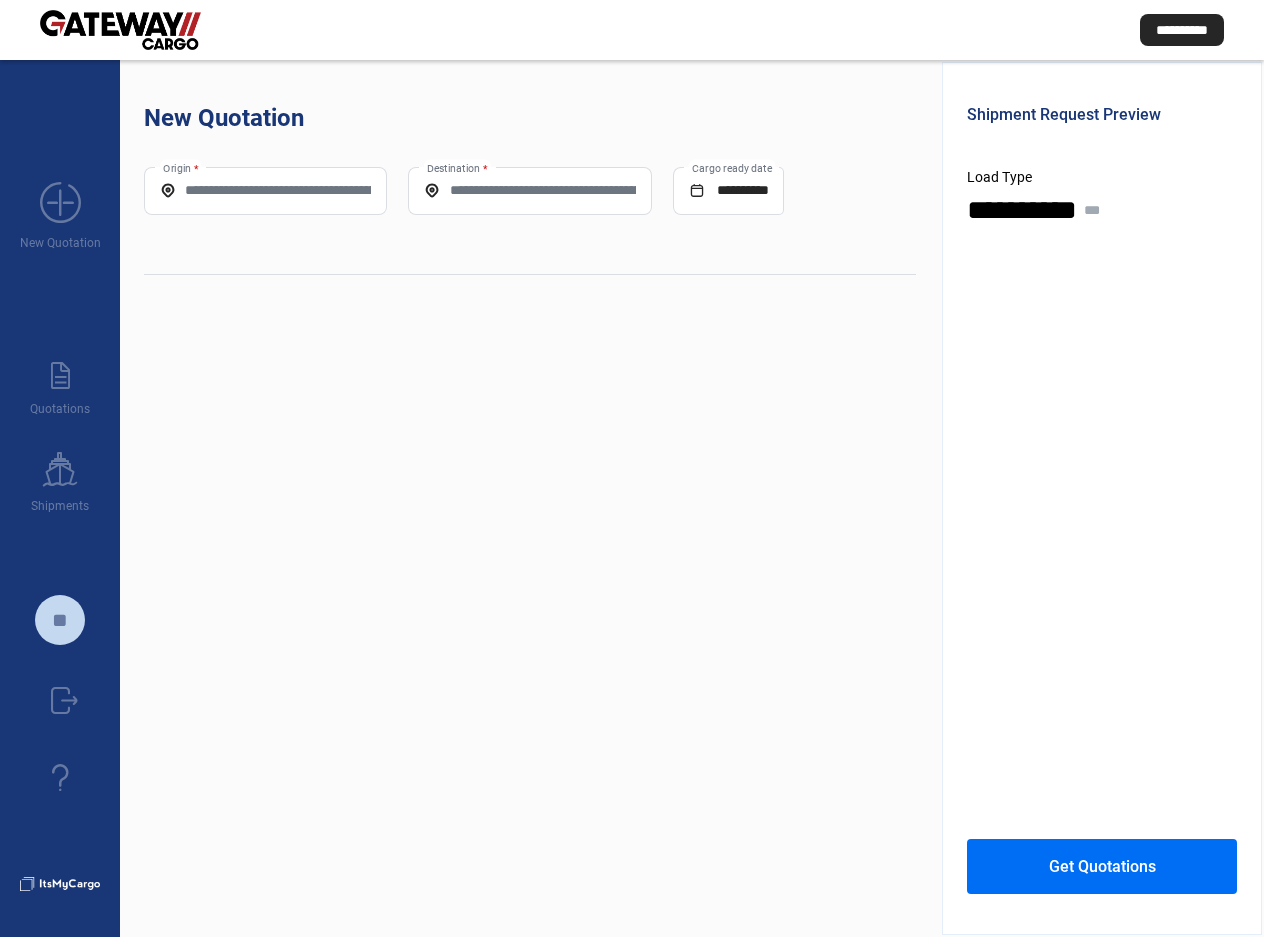 scroll, scrollTop: 0, scrollLeft: 0, axis: both 